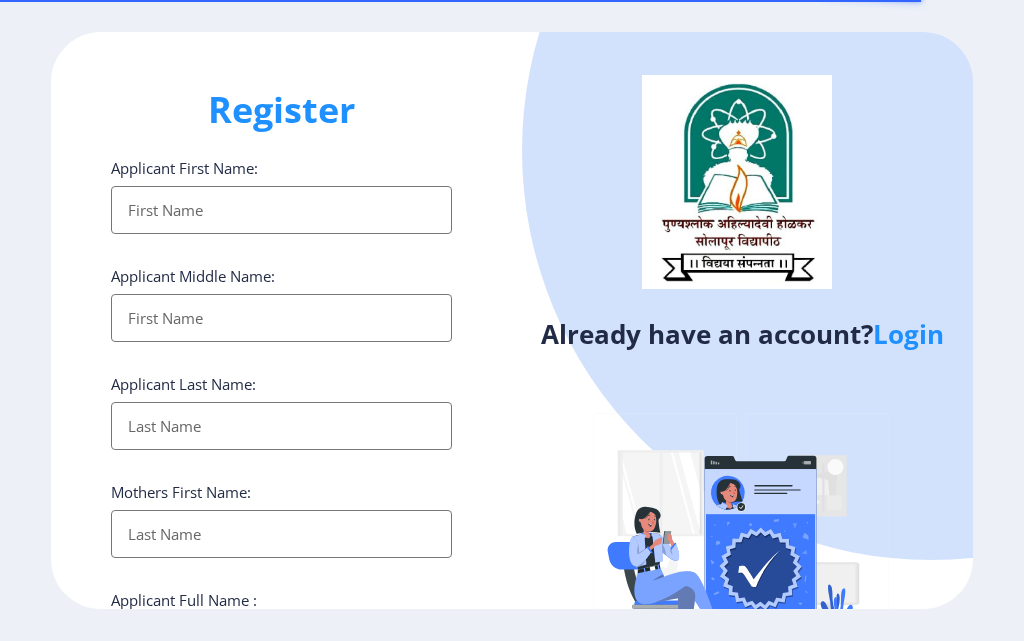 select 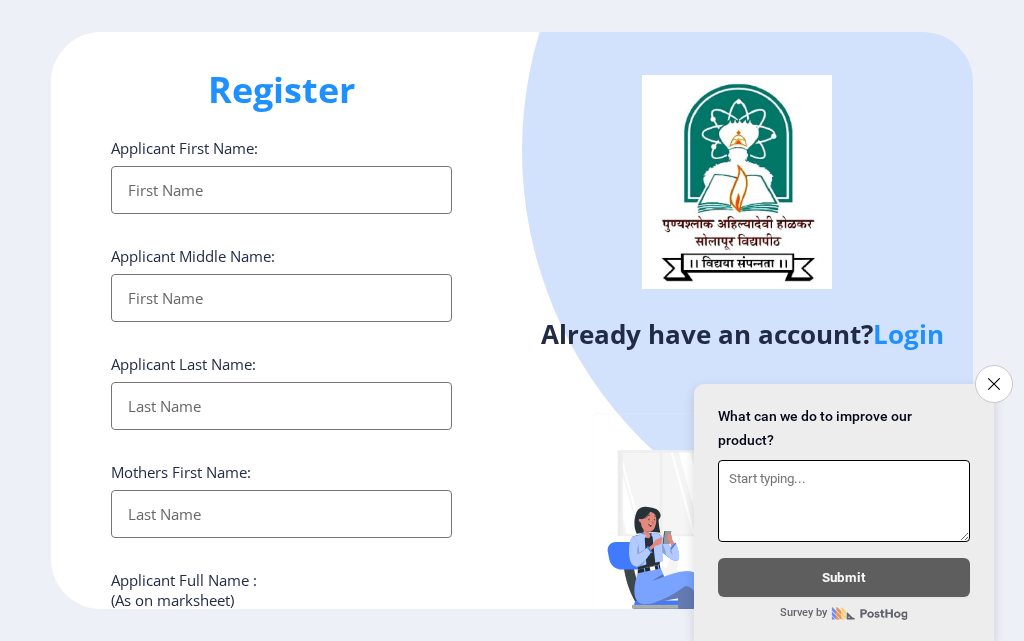 scroll, scrollTop: 15, scrollLeft: 0, axis: vertical 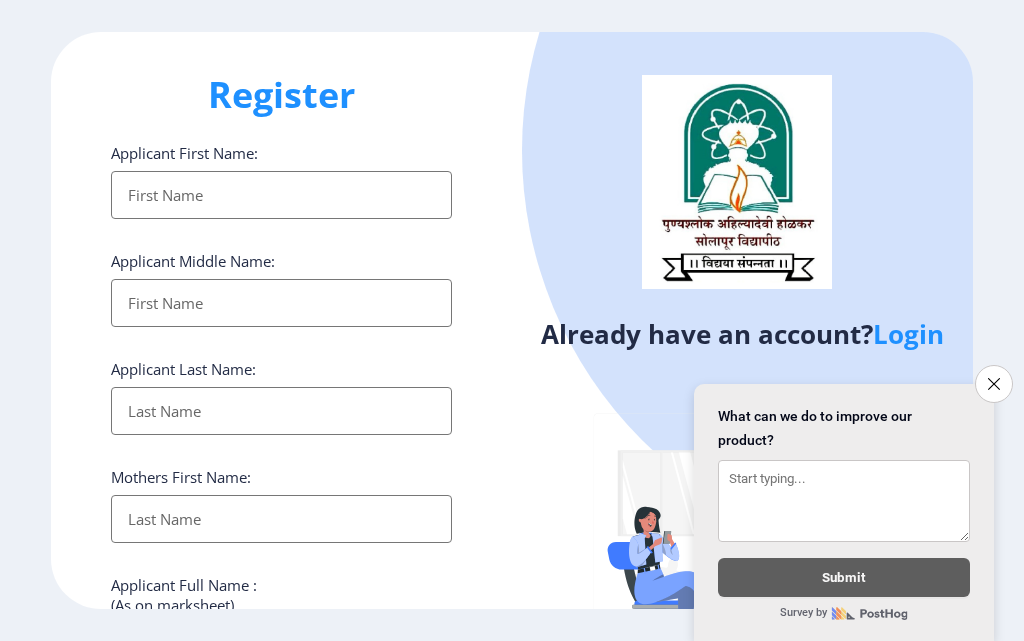 type on "[EMAIL_ADDRESS][DOMAIN_NAME]" 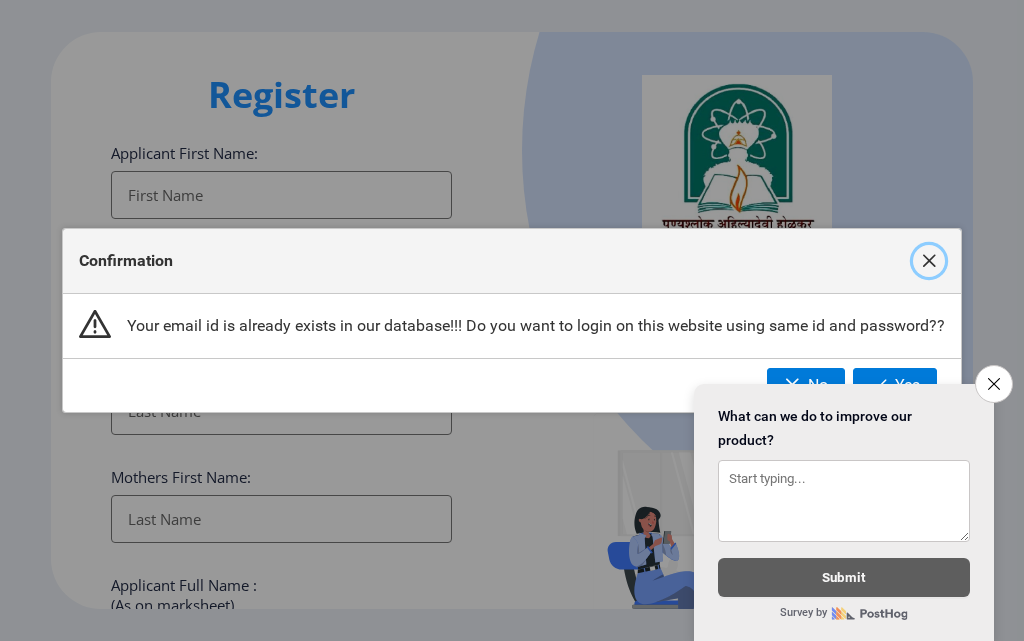 click 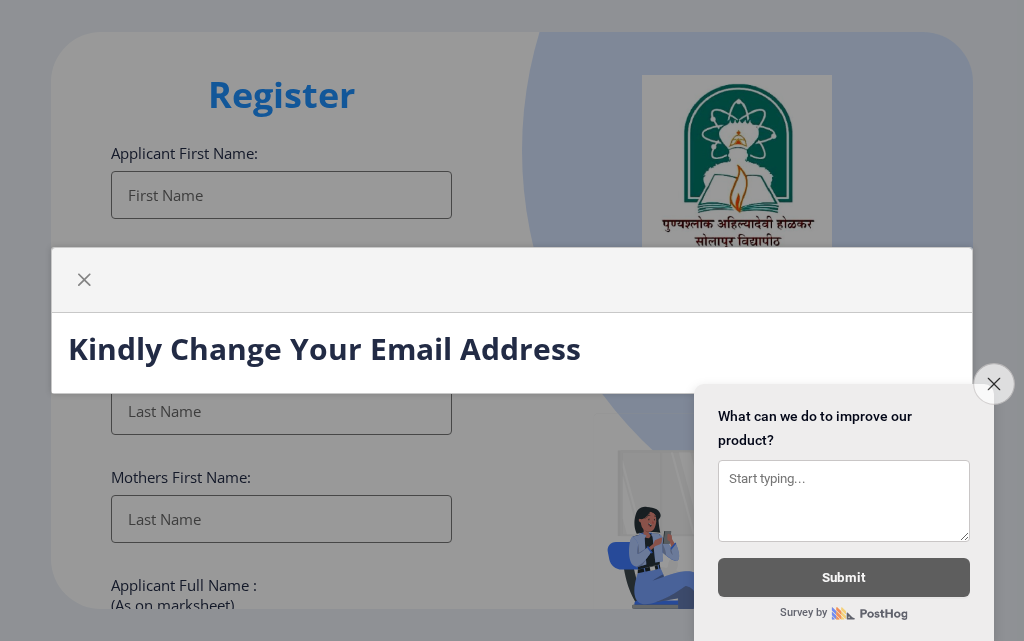 click on "Close survey" 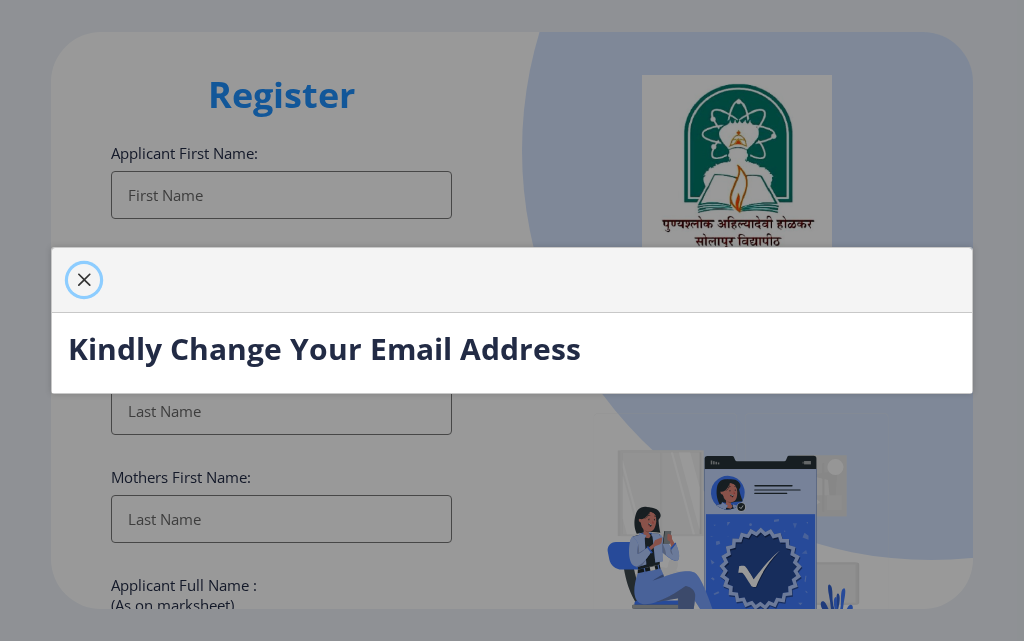 click 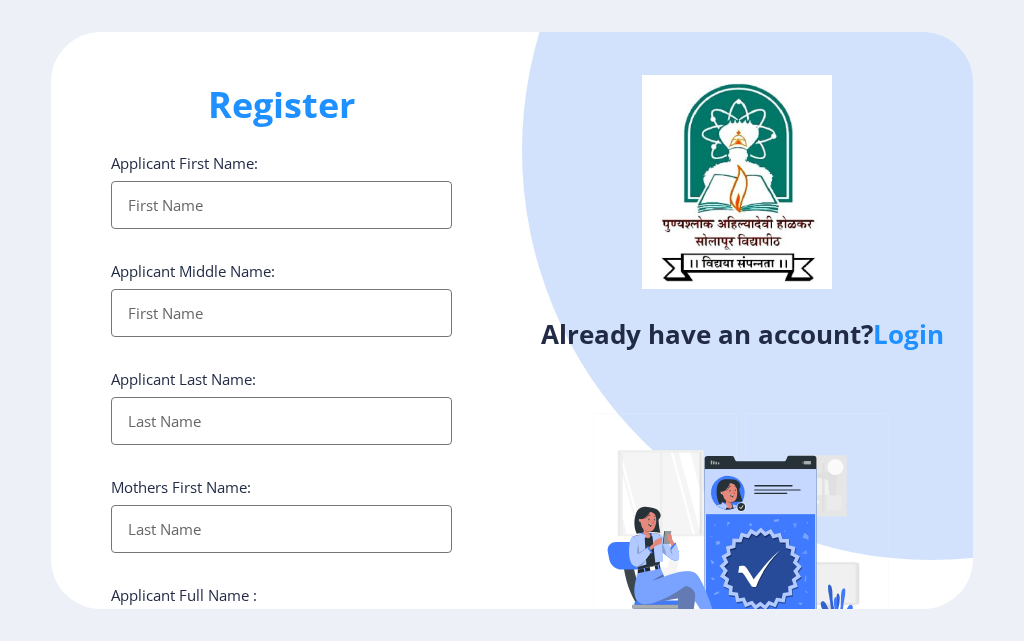 scroll, scrollTop: 0, scrollLeft: 0, axis: both 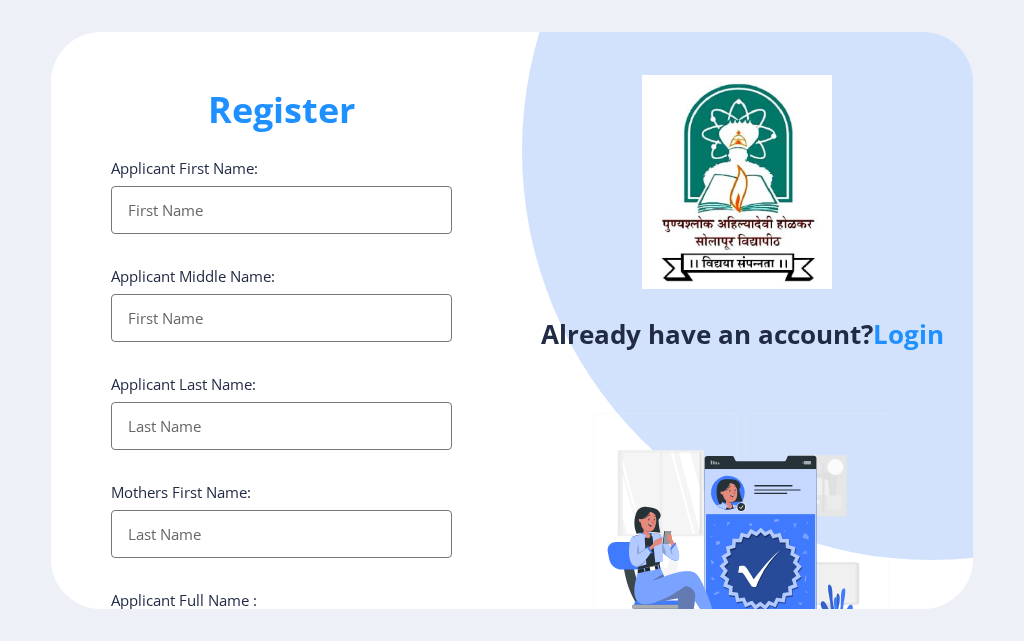 click on "Applicant First Name:" at bounding box center (281, 210) 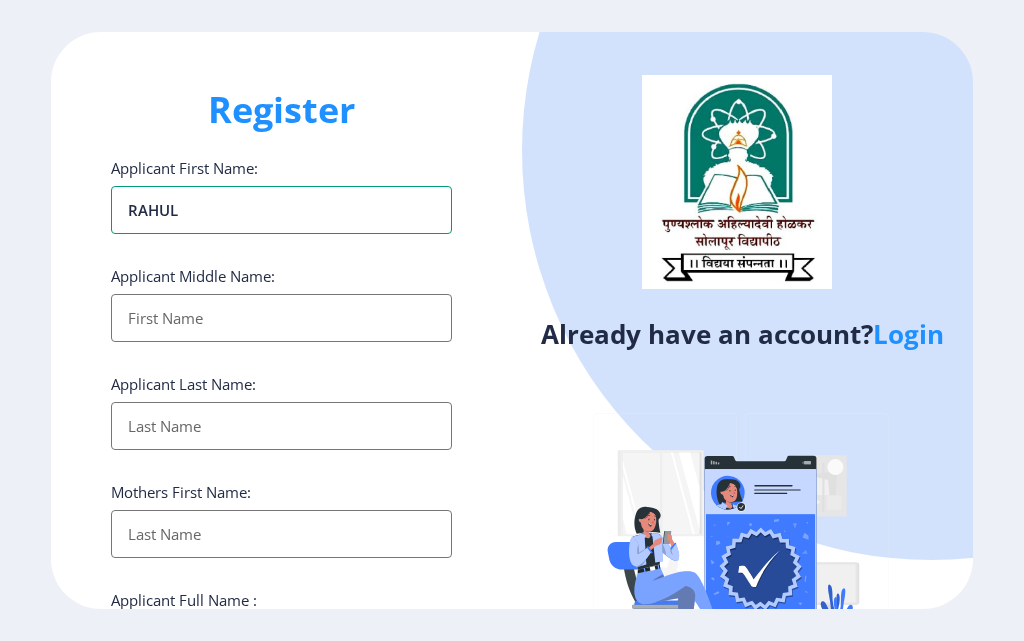 type on "RAHUL" 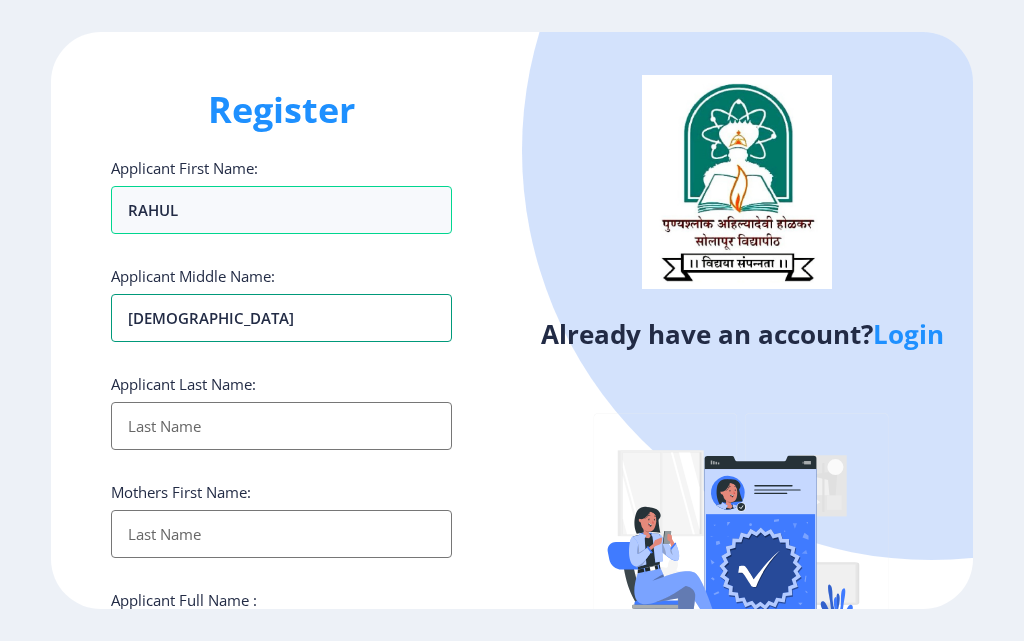 type on "[DEMOGRAPHIC_DATA]" 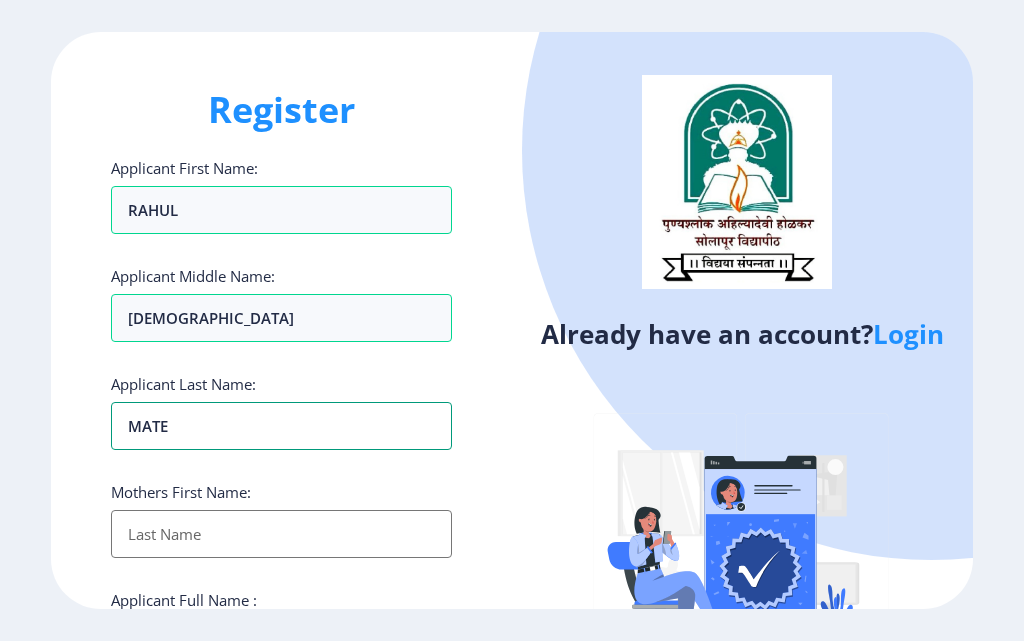type on "MATE" 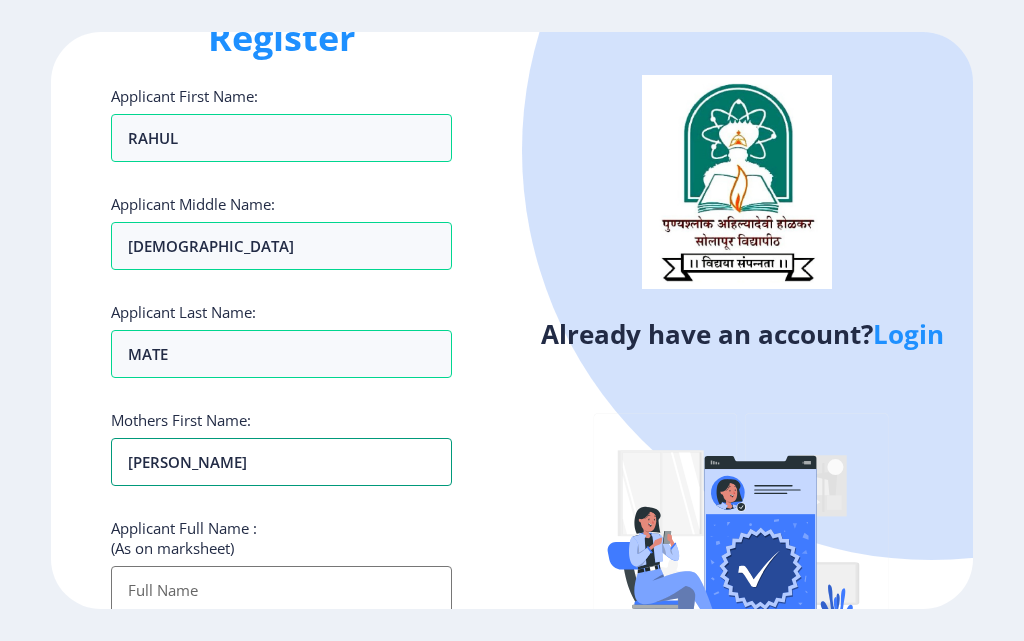 scroll, scrollTop: 200, scrollLeft: 0, axis: vertical 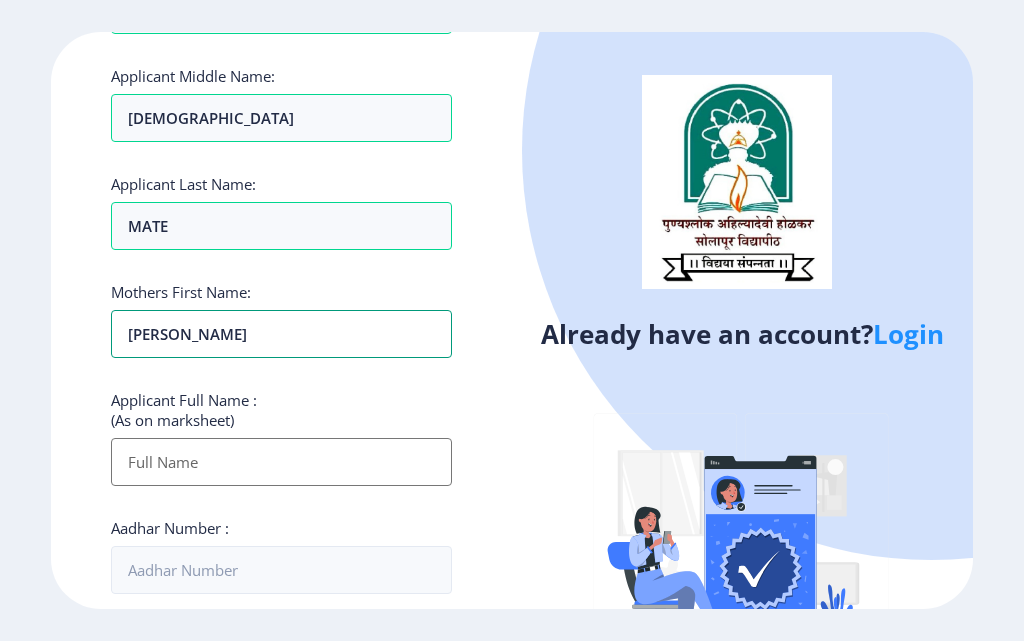 type on "[PERSON_NAME]" 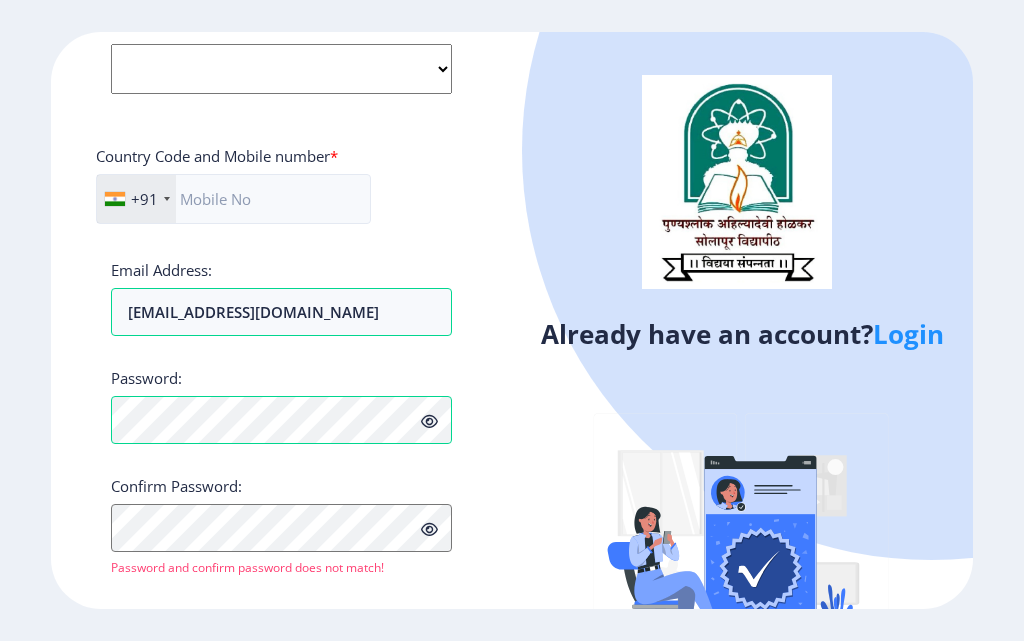 scroll, scrollTop: 839, scrollLeft: 0, axis: vertical 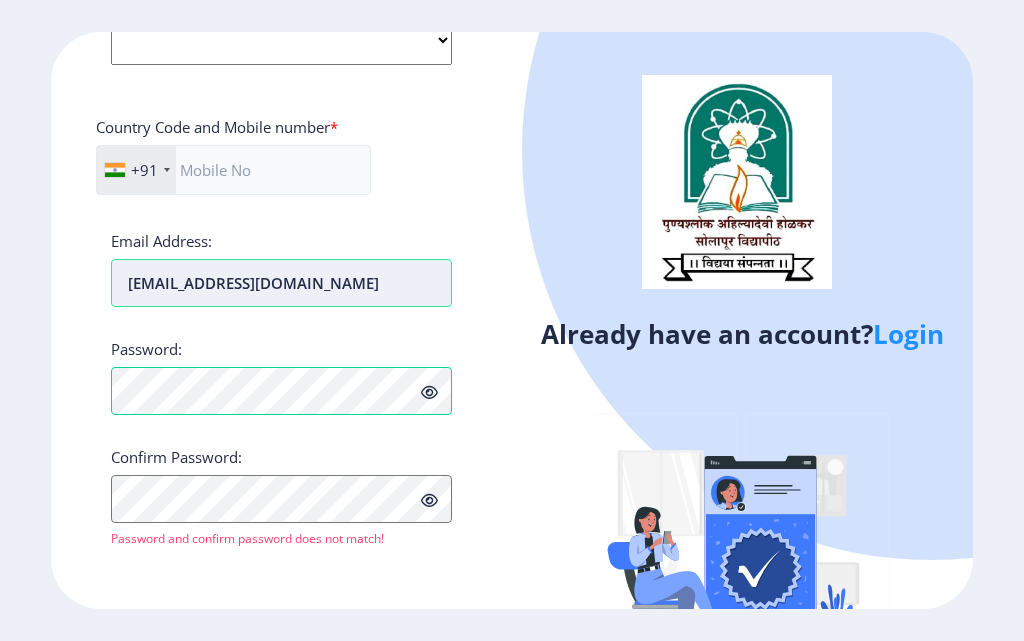 drag, startPoint x: 121, startPoint y: 286, endPoint x: 204, endPoint y: 284, distance: 83.02409 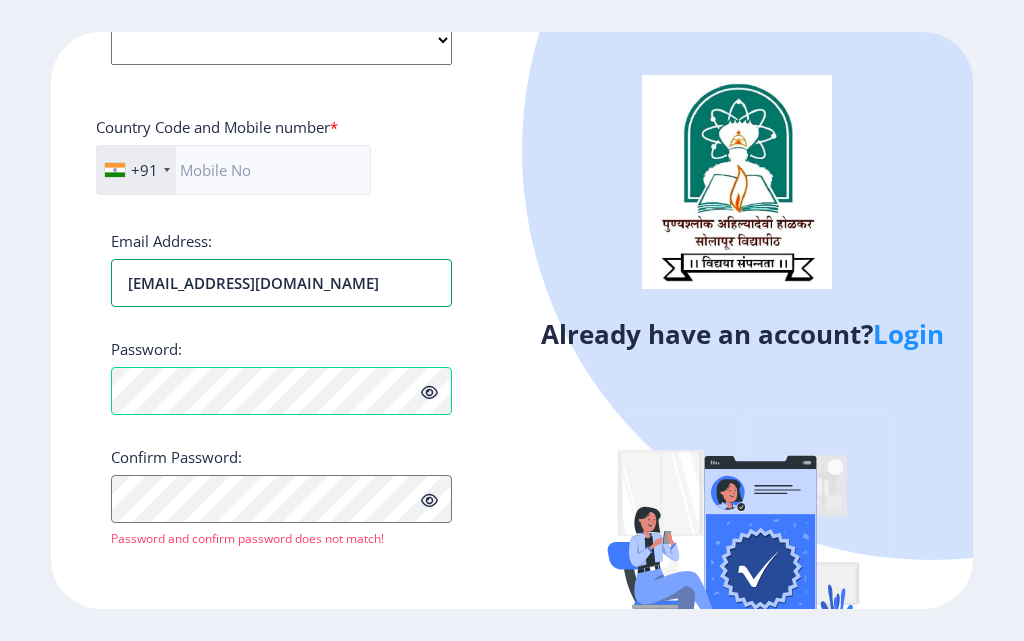 type on "[EMAIL_ADDRESS][DOMAIN_NAME]" 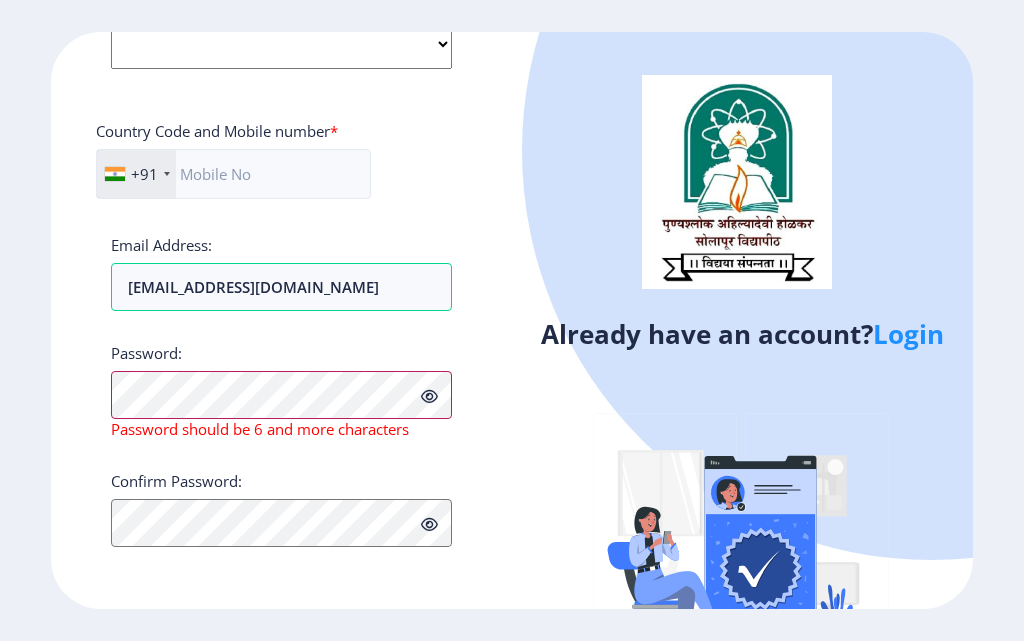 scroll, scrollTop: 839, scrollLeft: 0, axis: vertical 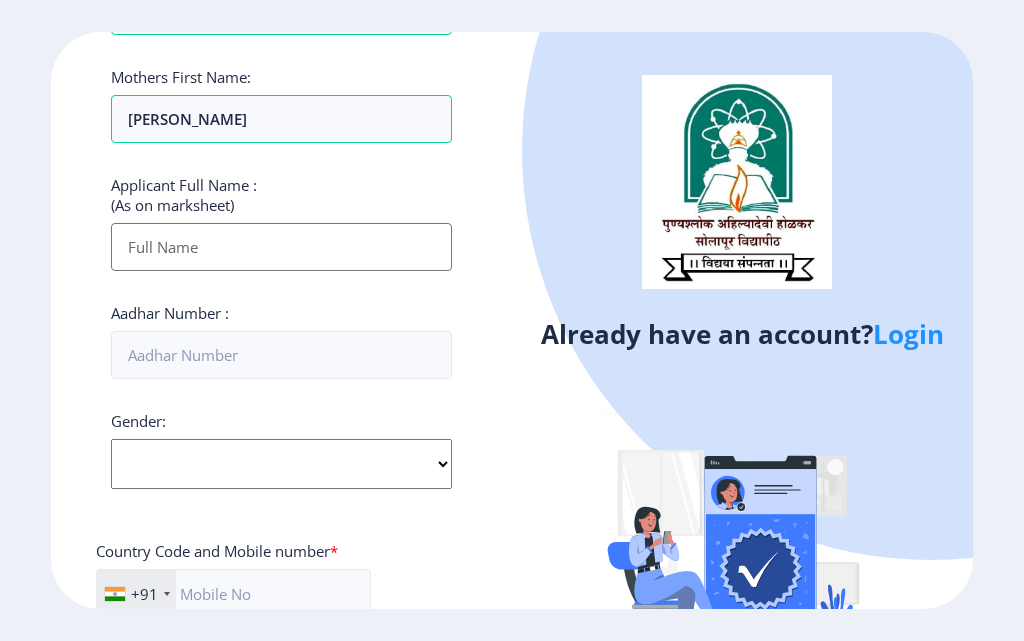 click on "Select Gender [DEMOGRAPHIC_DATA] [DEMOGRAPHIC_DATA] Other" 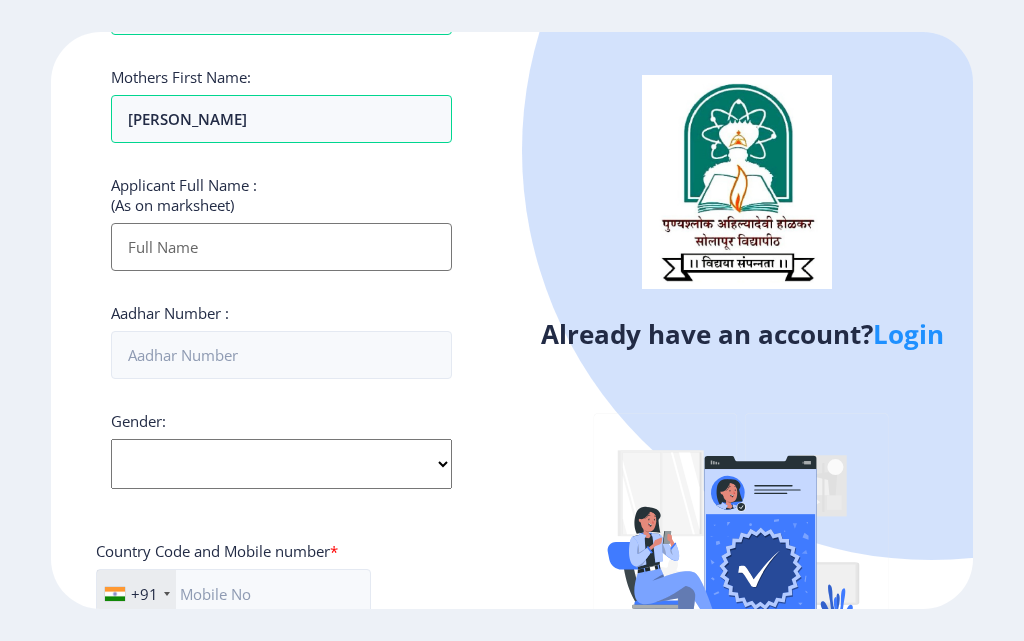select on "[DEMOGRAPHIC_DATA]" 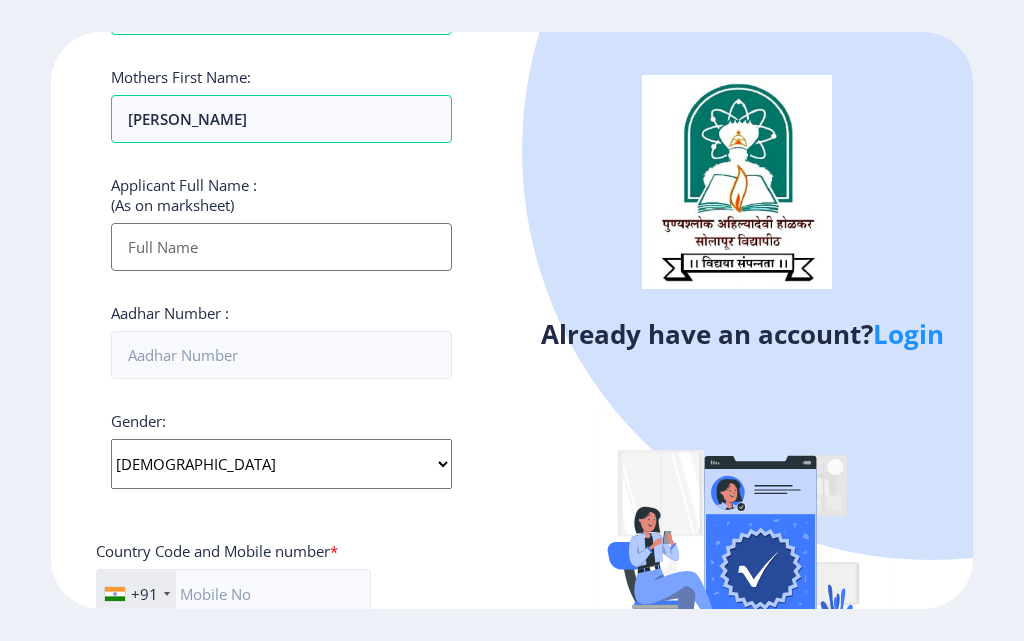 click on "Select Gender [DEMOGRAPHIC_DATA] [DEMOGRAPHIC_DATA] Other" 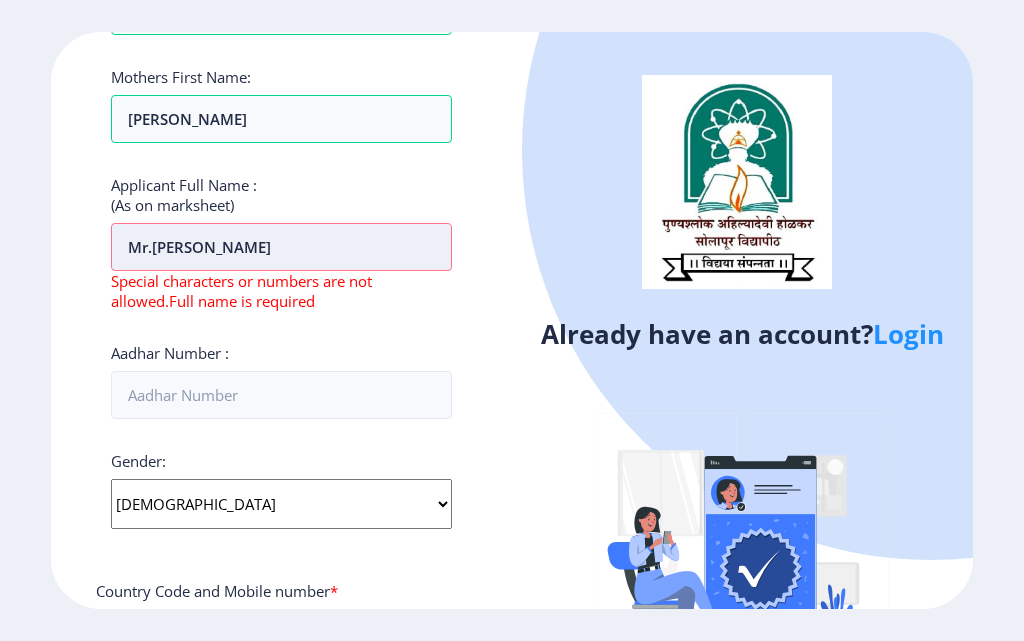 click on "Mr.Mate Rahul Vishnu" at bounding box center [281, 247] 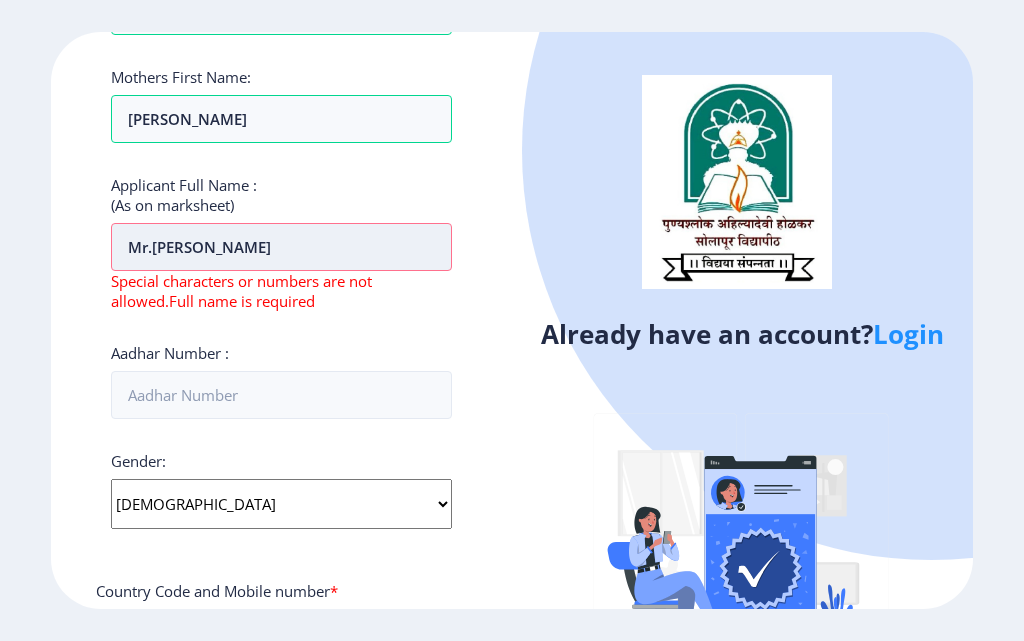 click on "Mr.Mate Rahul Vishnu" at bounding box center (281, 247) 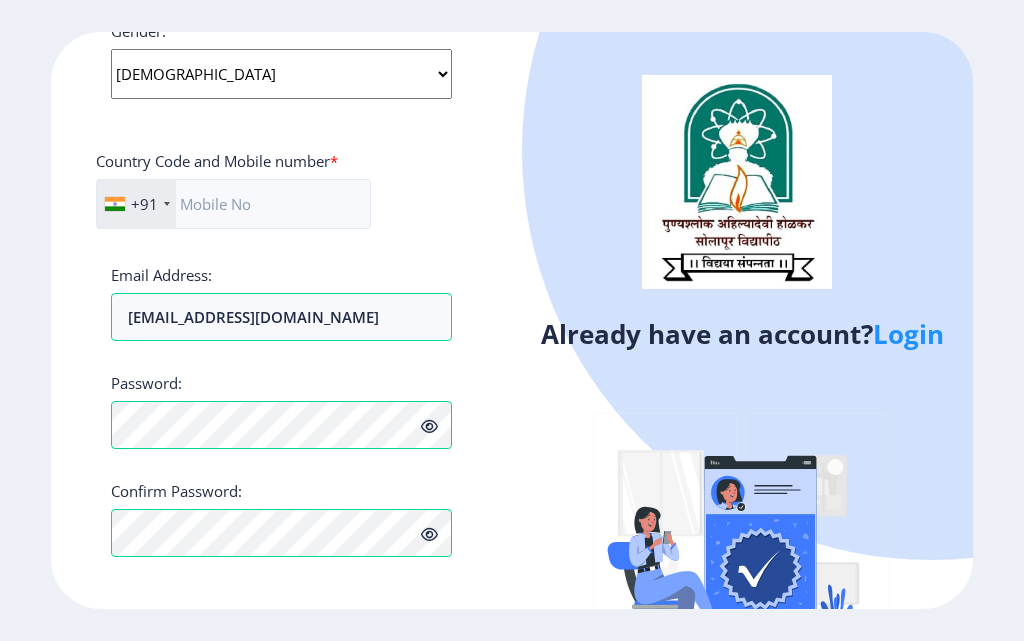 scroll, scrollTop: 815, scrollLeft: 0, axis: vertical 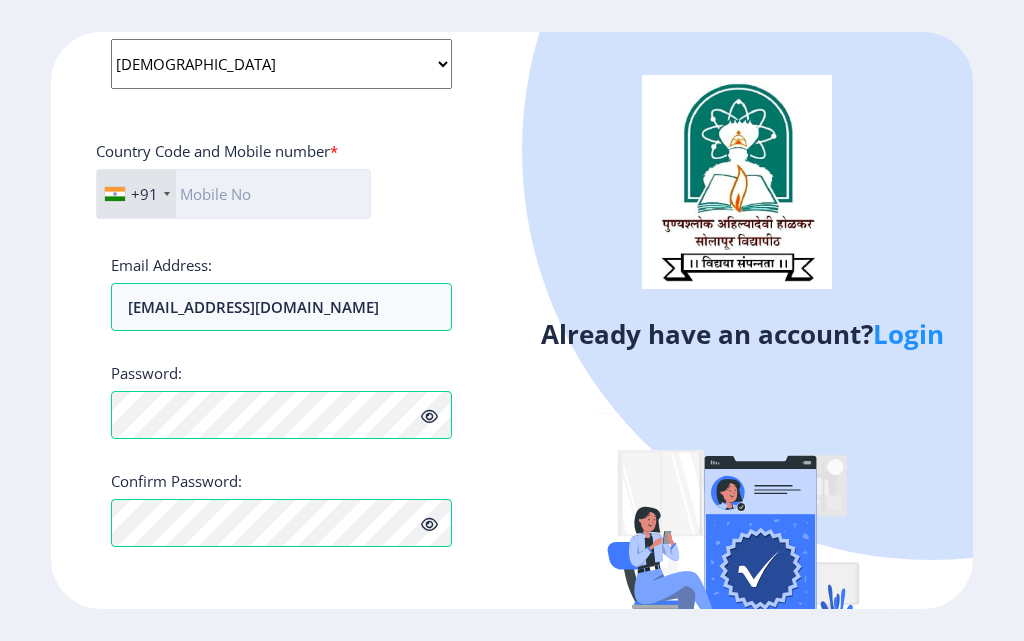type on "Mr Mate Rahul Vishnu" 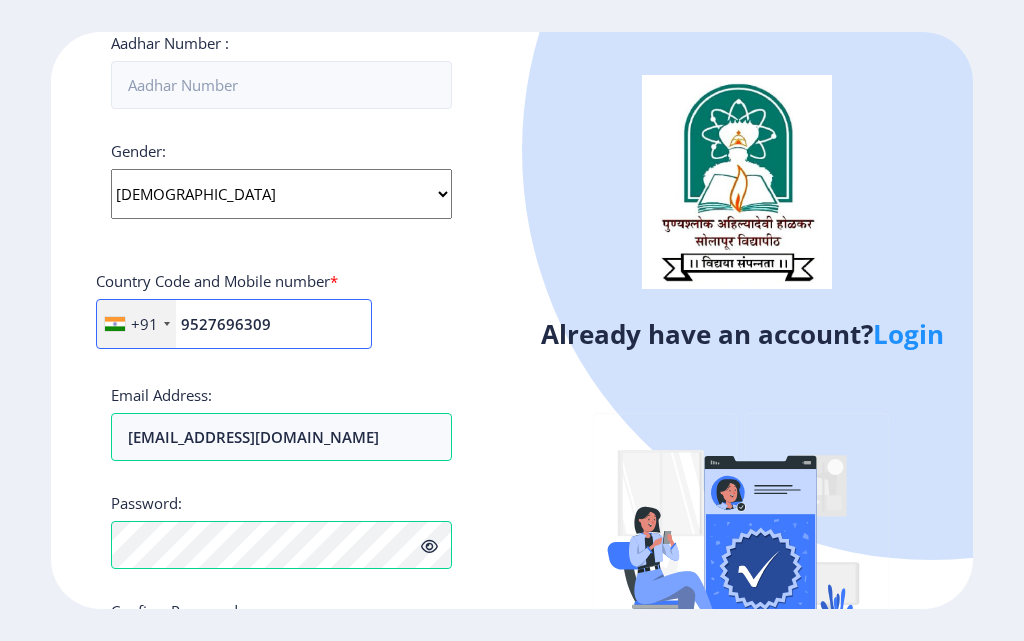 scroll, scrollTop: 815, scrollLeft: 0, axis: vertical 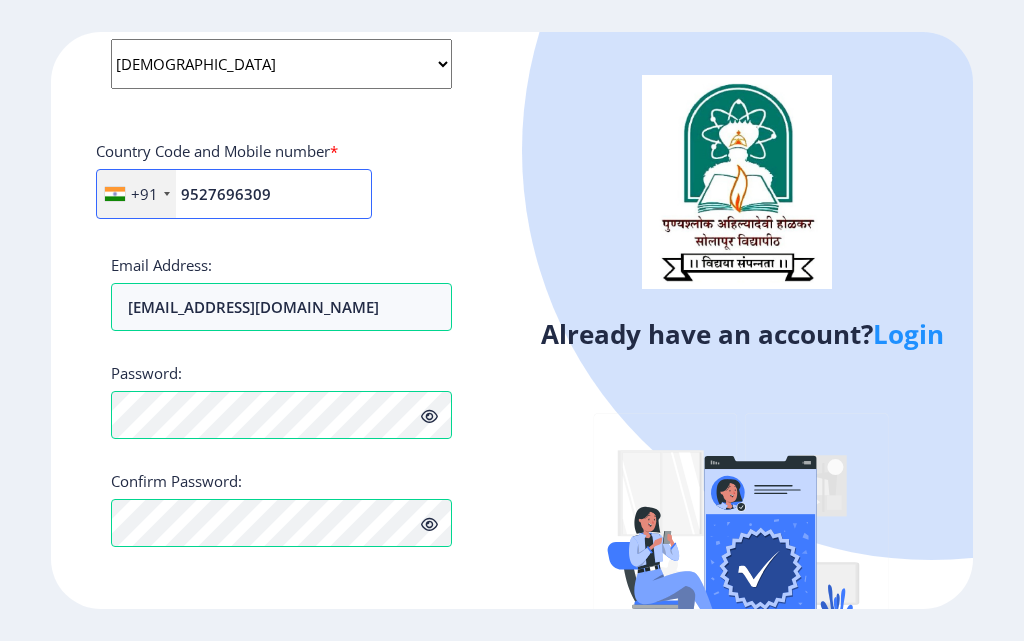 type on "9527696309" 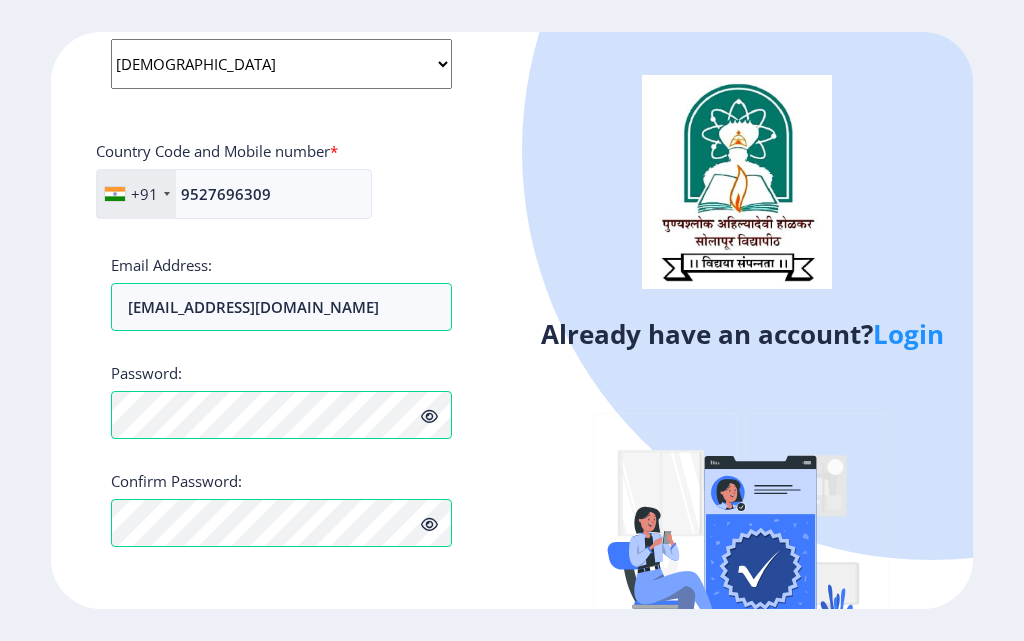 click on "Login" 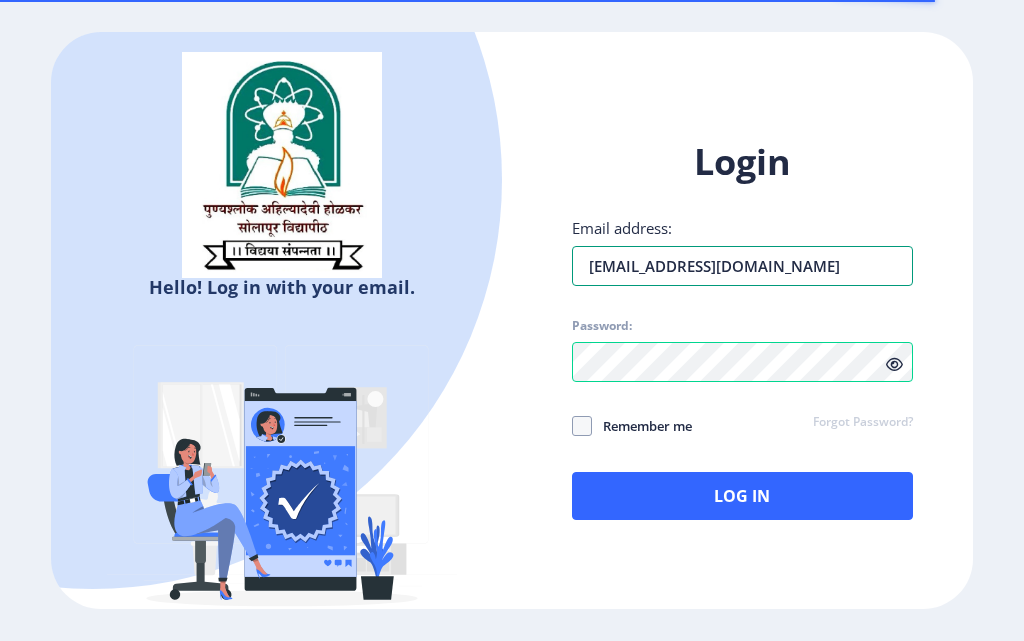 type on "[EMAIL_ADDRESS][DOMAIN_NAME]" 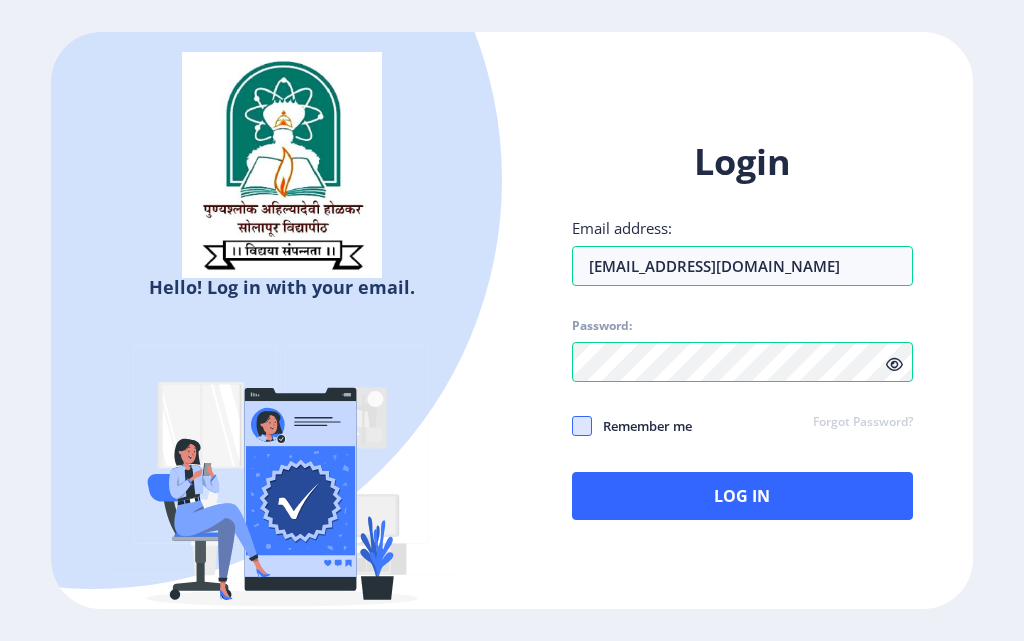 click 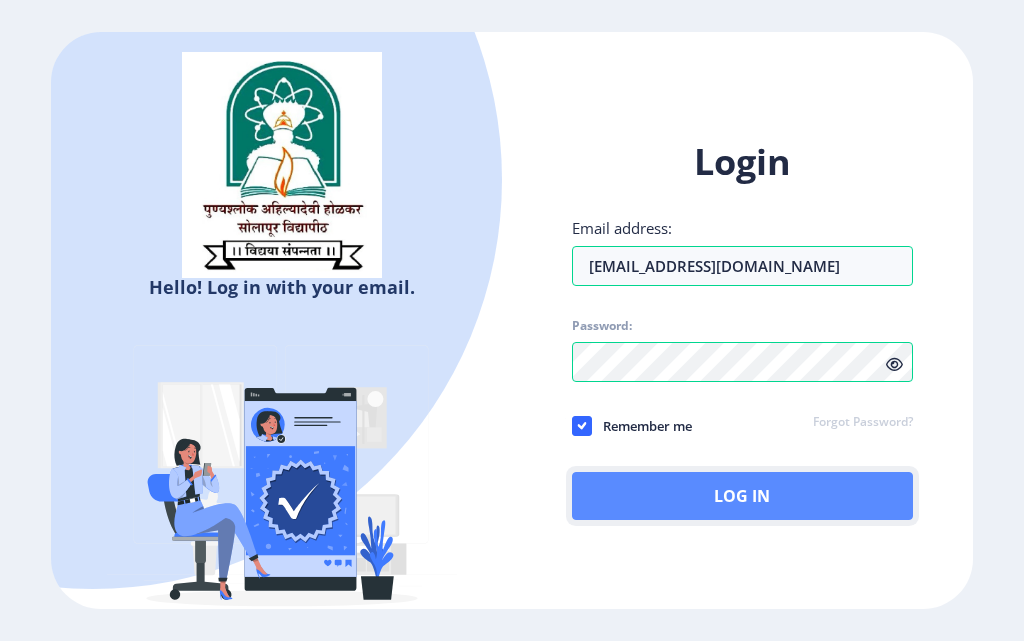 click on "Log In" 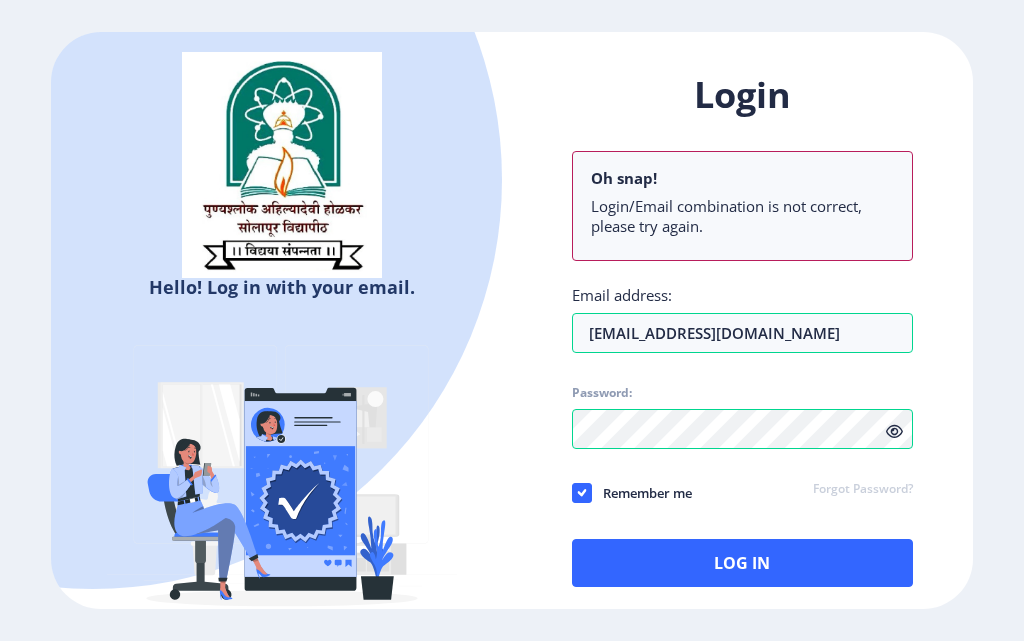 click on "Login Oh snap! Login/Email combination is not correct, please try again. Email address: rmate5022@gmail.com Password: Remember me Forgot Password?  Log In" 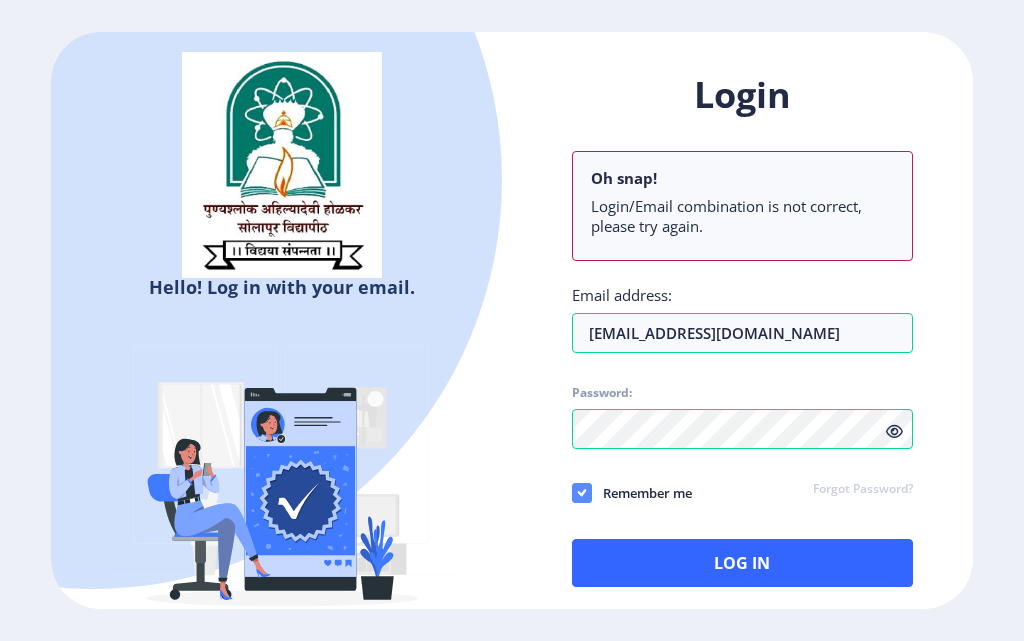 click 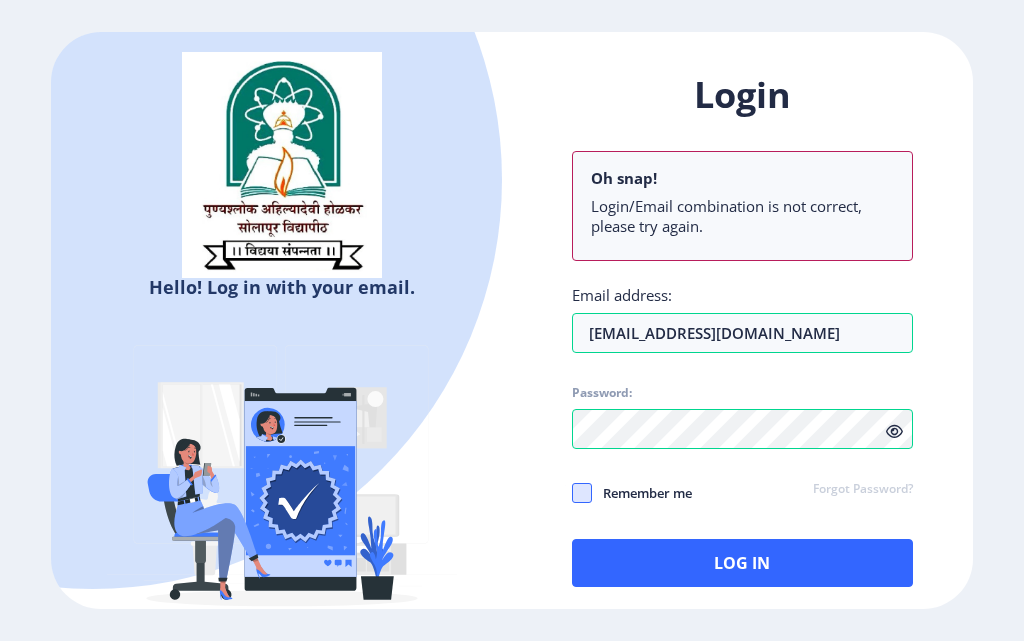 click 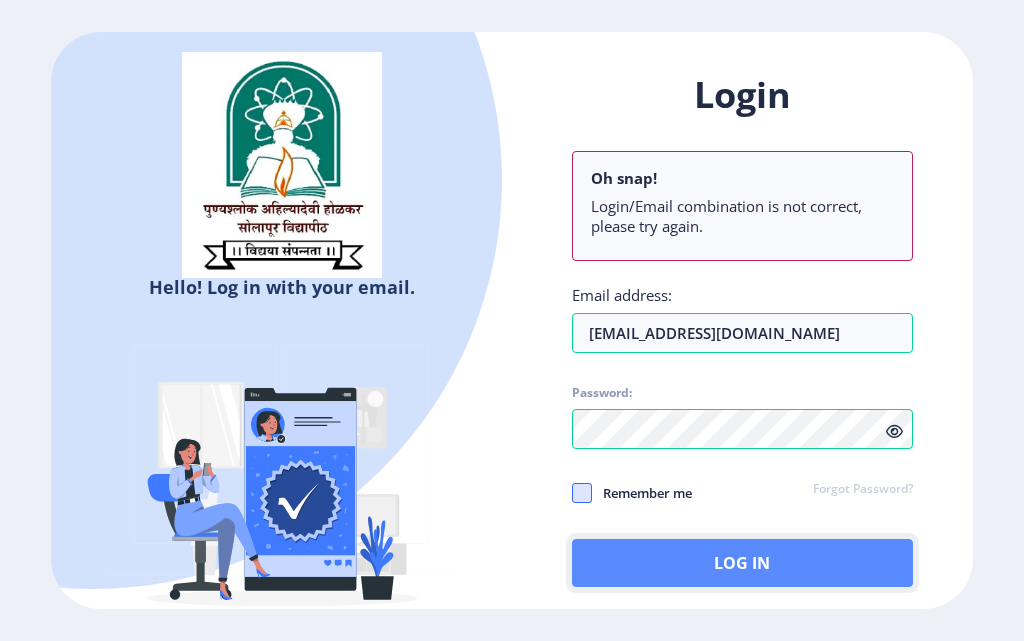 click on "Log In" 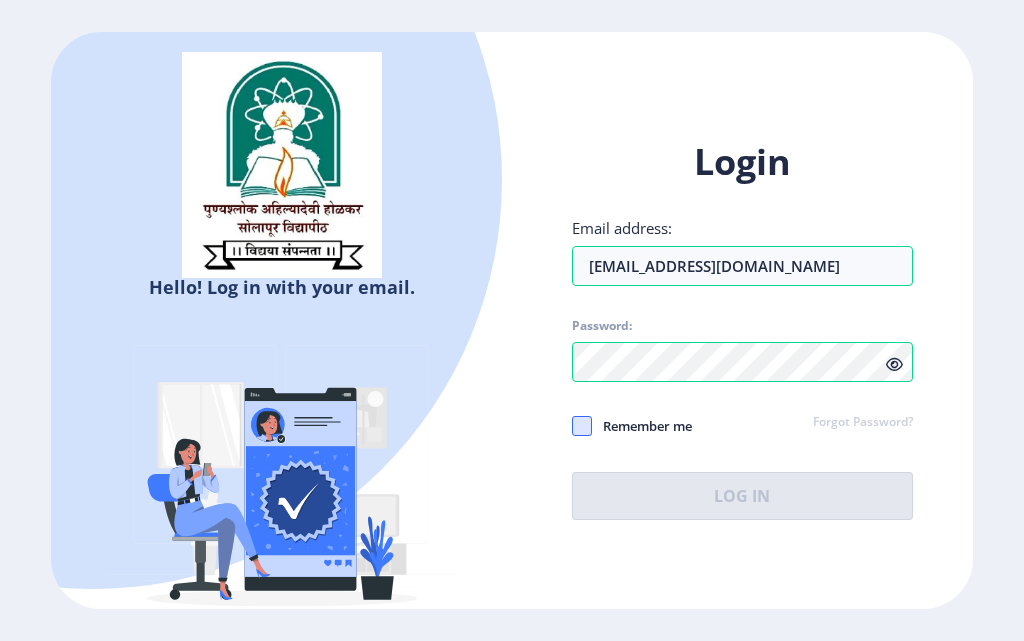 click on "Hello! Log in with your email. Don't have an account?  Register Login Email address: rmate5022@gmail.com Password: Remember me Forgot Password?  Log In   Don't have an account?  Register" 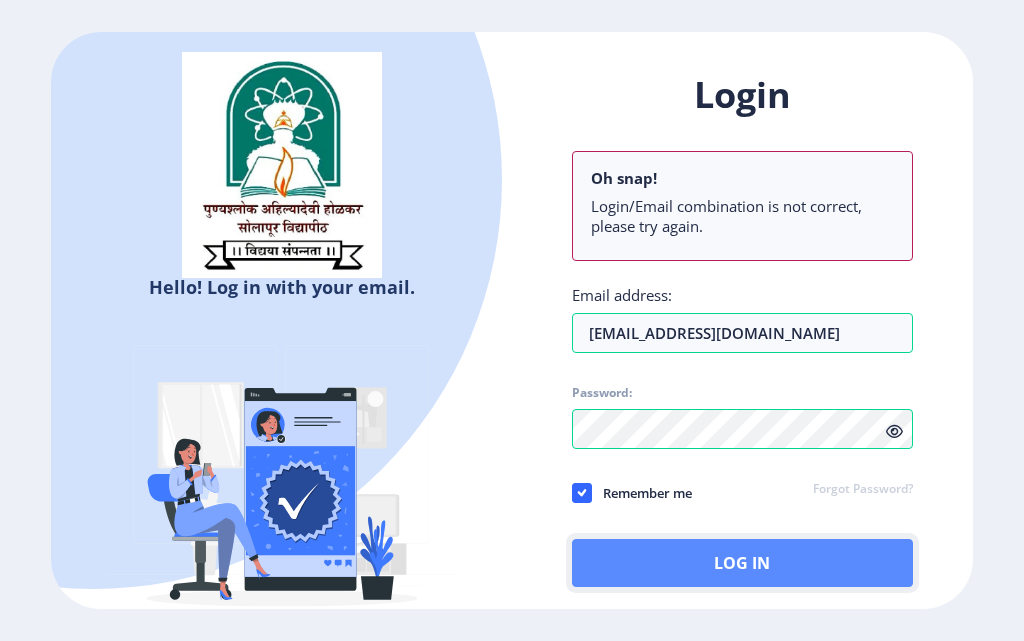 click on "Log In" 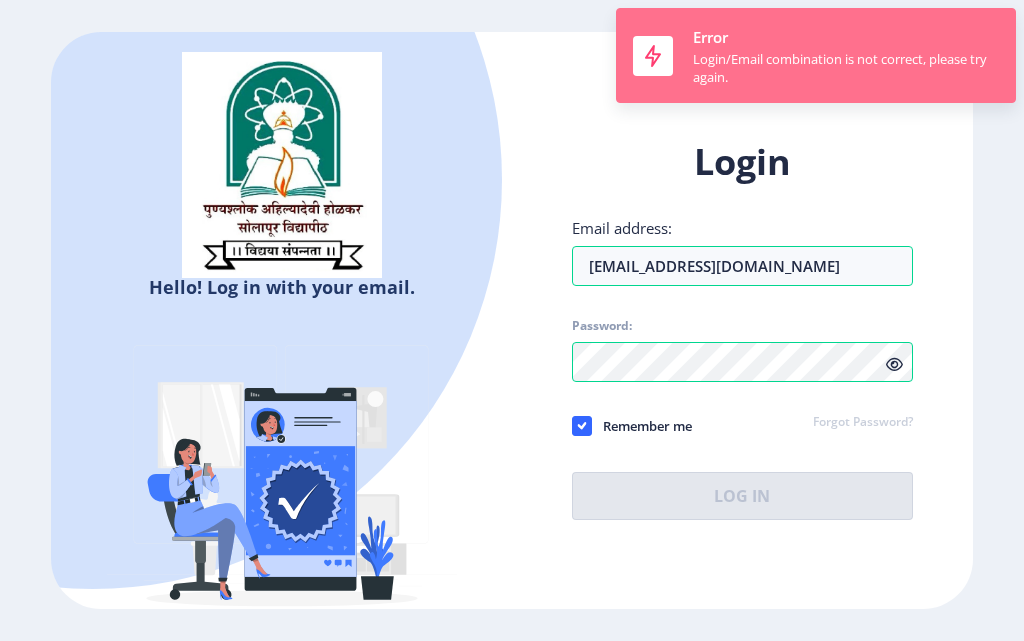 click on "Login/Email combination is not correct, please try again." at bounding box center (846, 68) 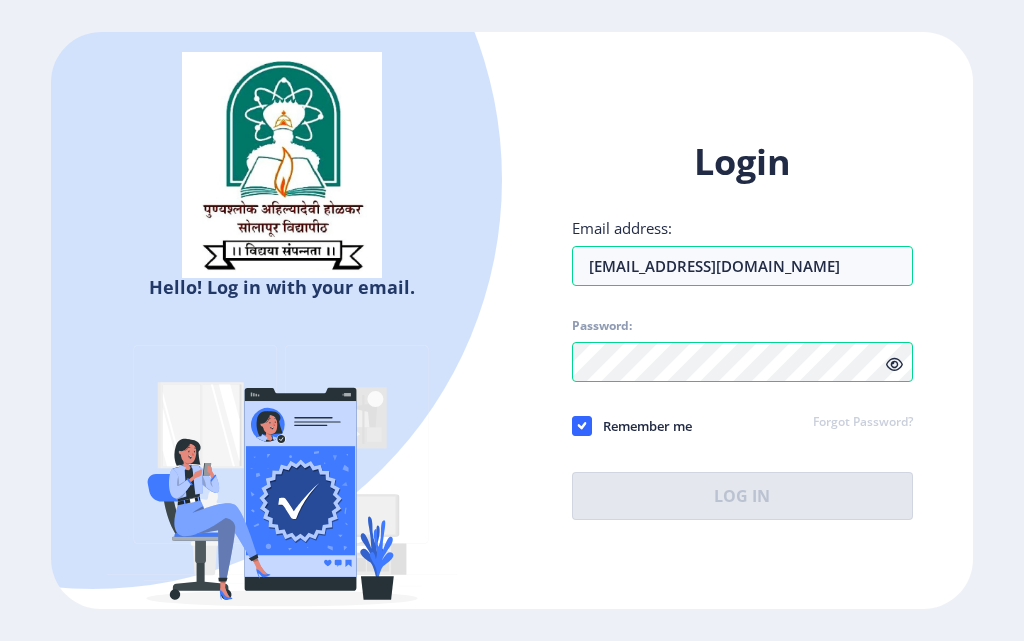 click on "Login Email address: rmate5022@gmail.com Password: Remember me Forgot Password?  Log In   Don't have an account?  Register" 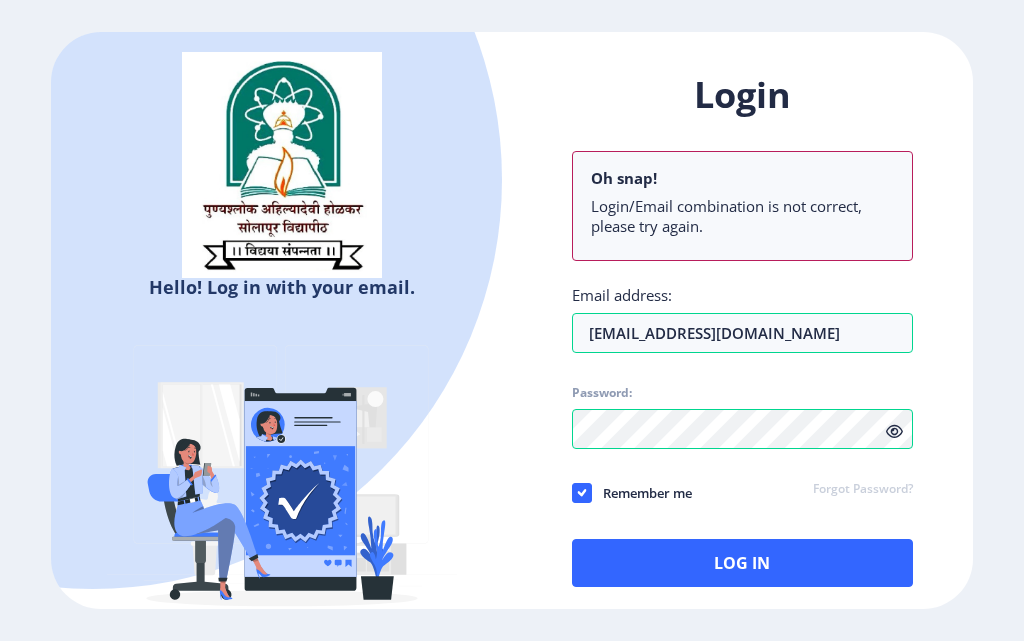 click on "Hello! Log in with your email. Don't have an account?  Register Login Oh snap! Login/Email combination is not correct, please try again. Email address: rmate5022@gmail.com Password: Remember me Forgot Password?  Log In   Don't have an account?  Register" 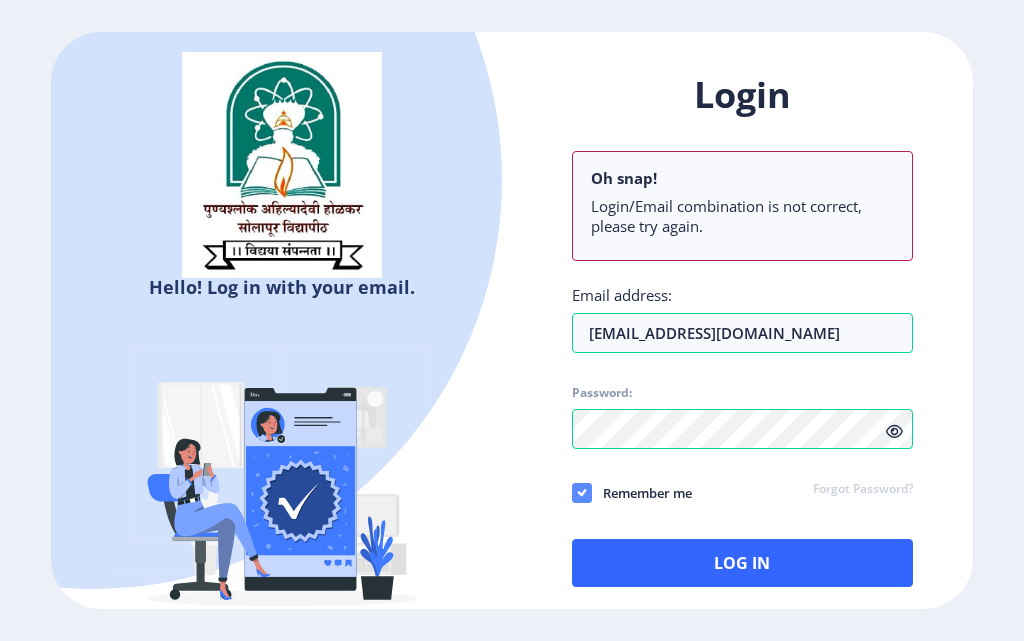 click 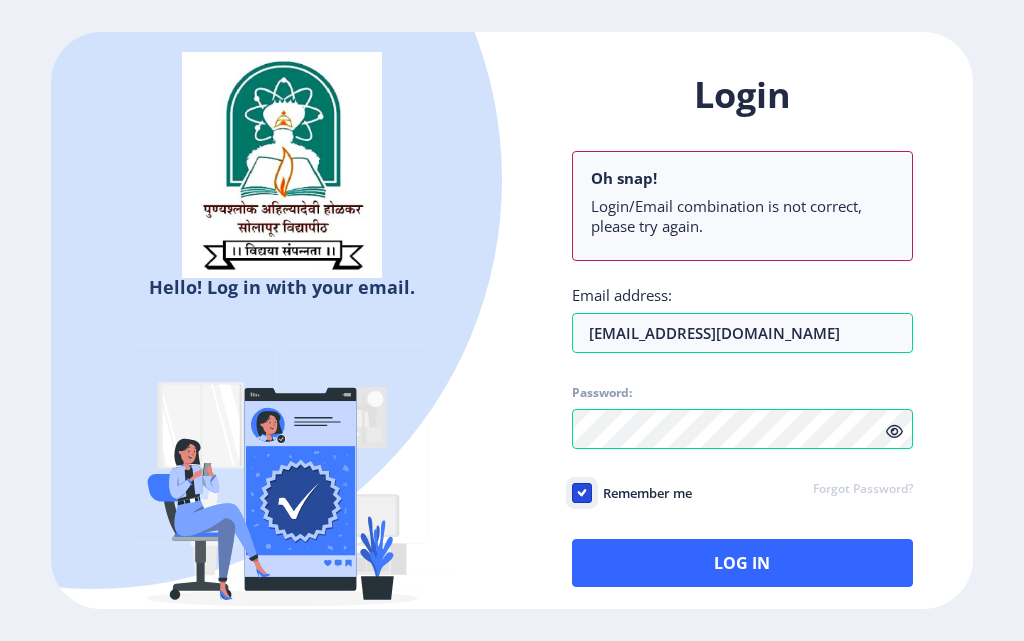 checkbox on "false" 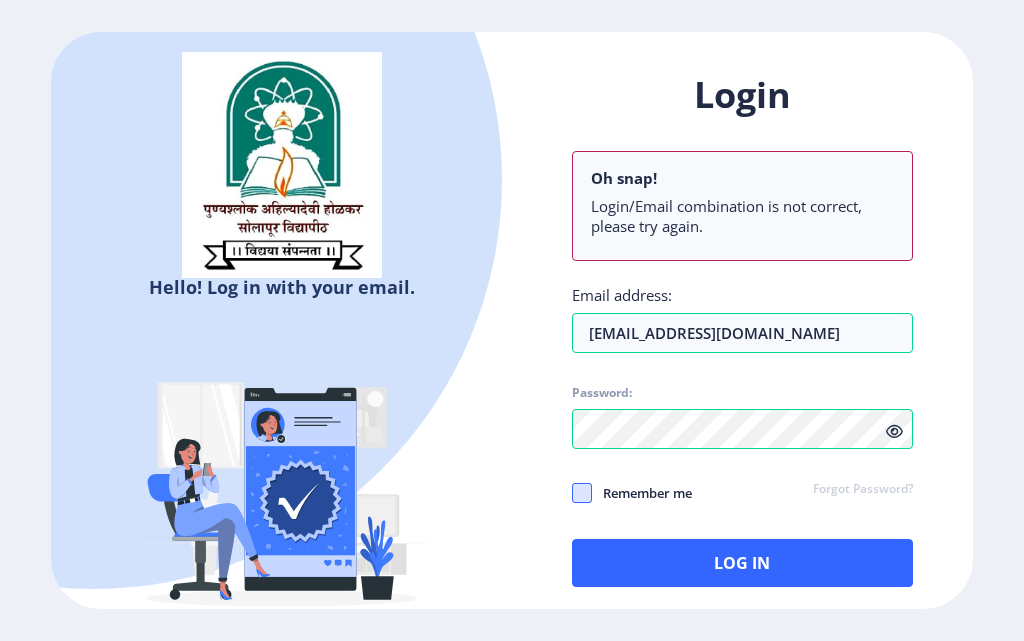 click 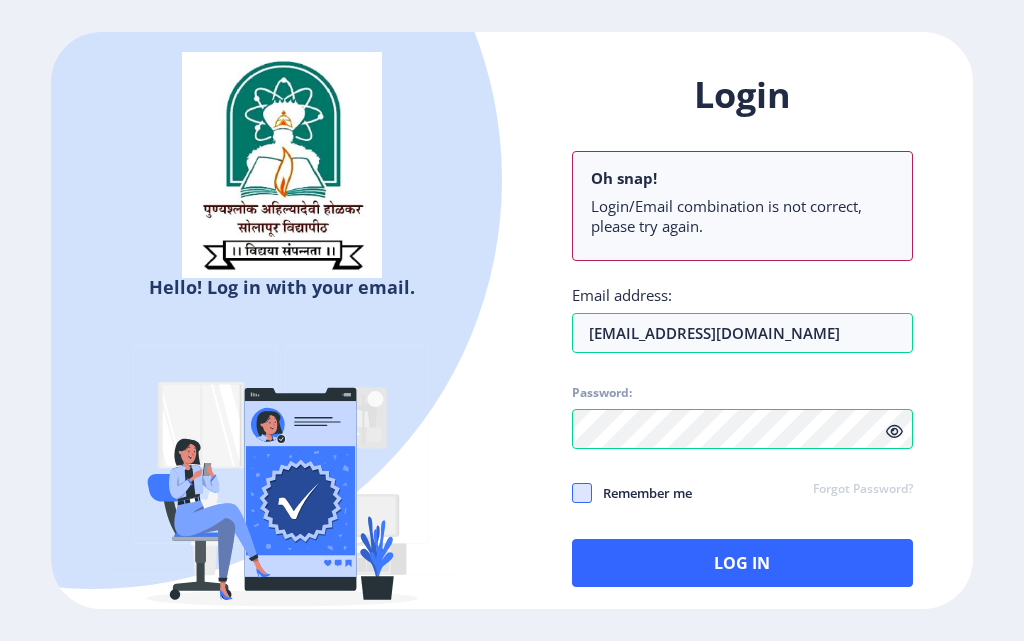 click 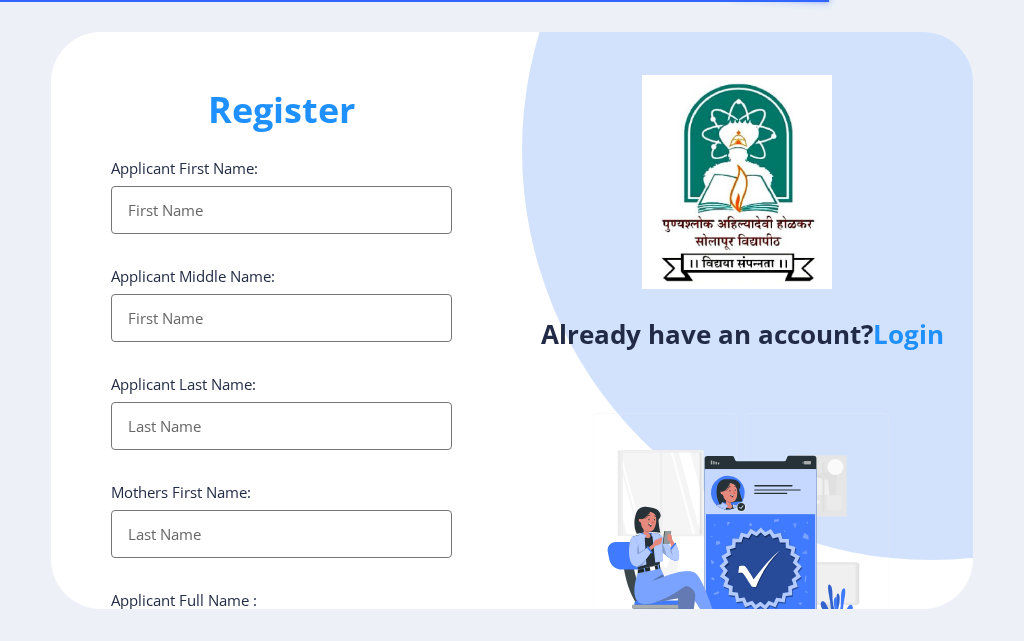 select 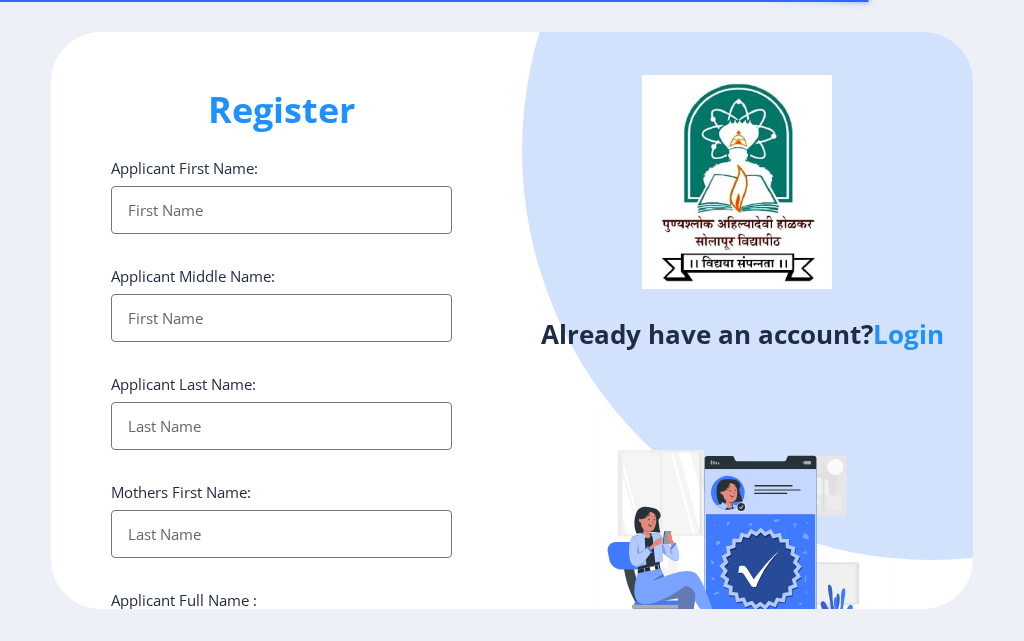 click on "Applicant First Name:" at bounding box center [281, 210] 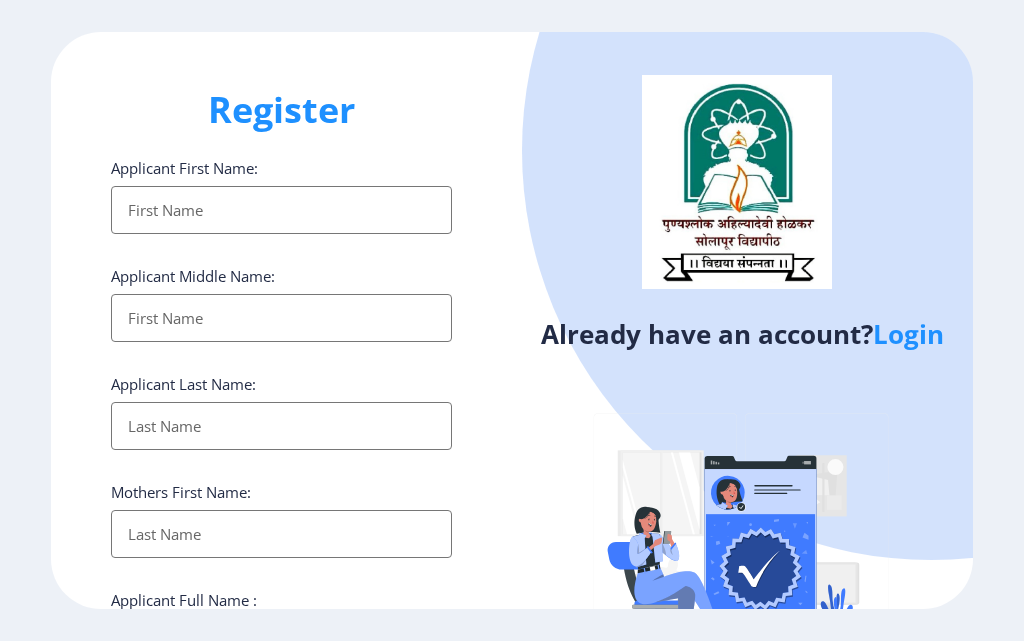 click on "Login" 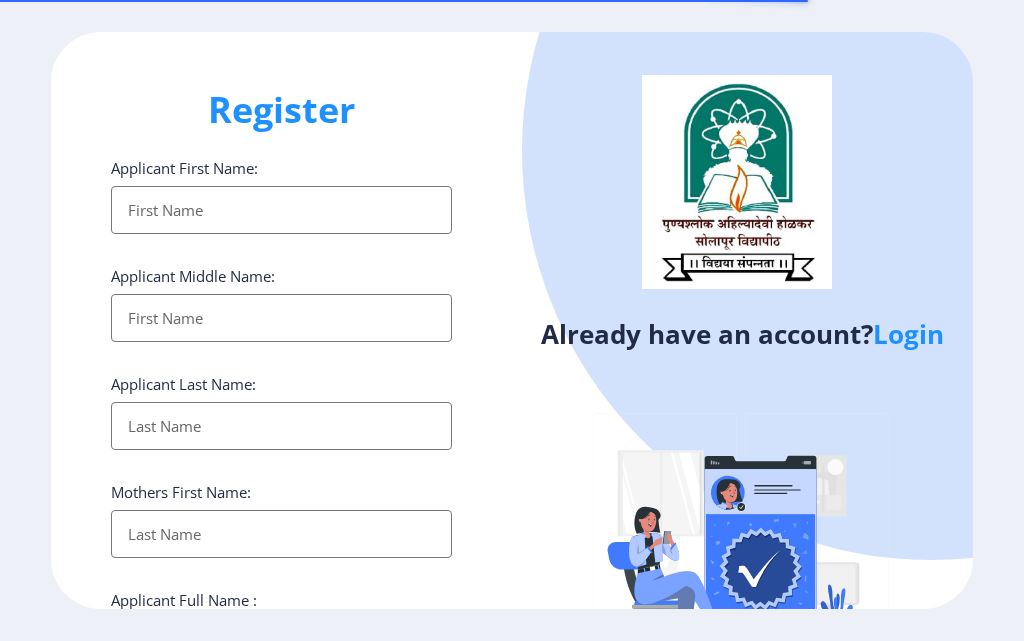 select 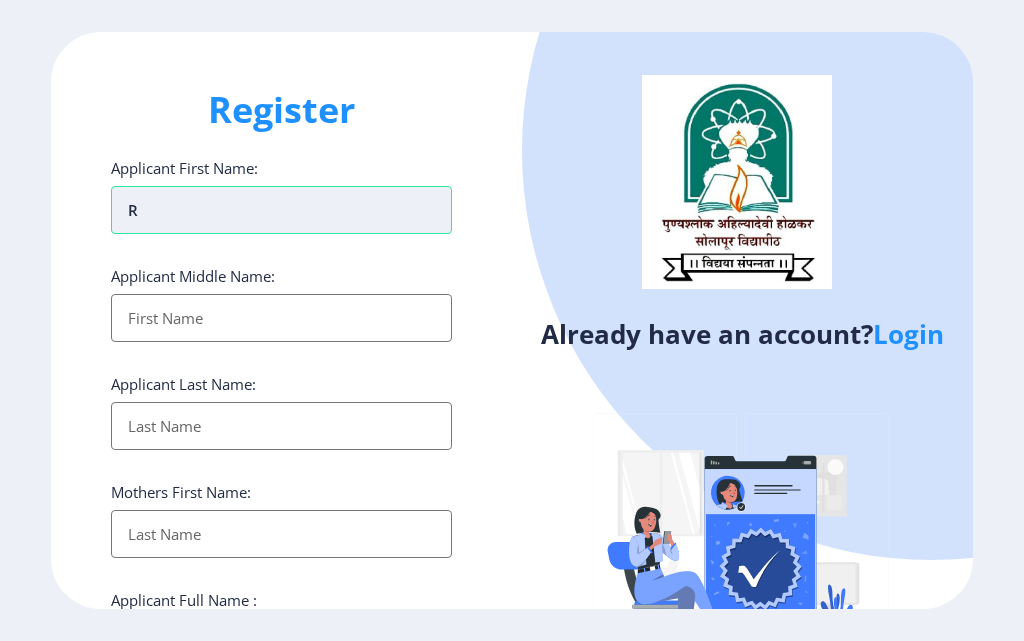 type on "RAHUL" 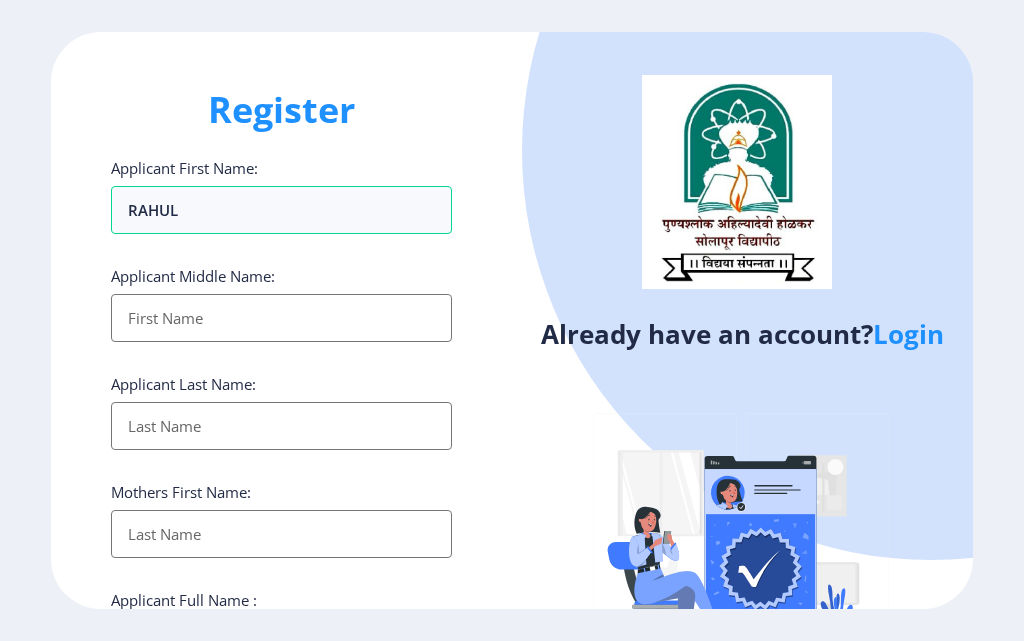 click on "Applicant First Name:" at bounding box center [281, 318] 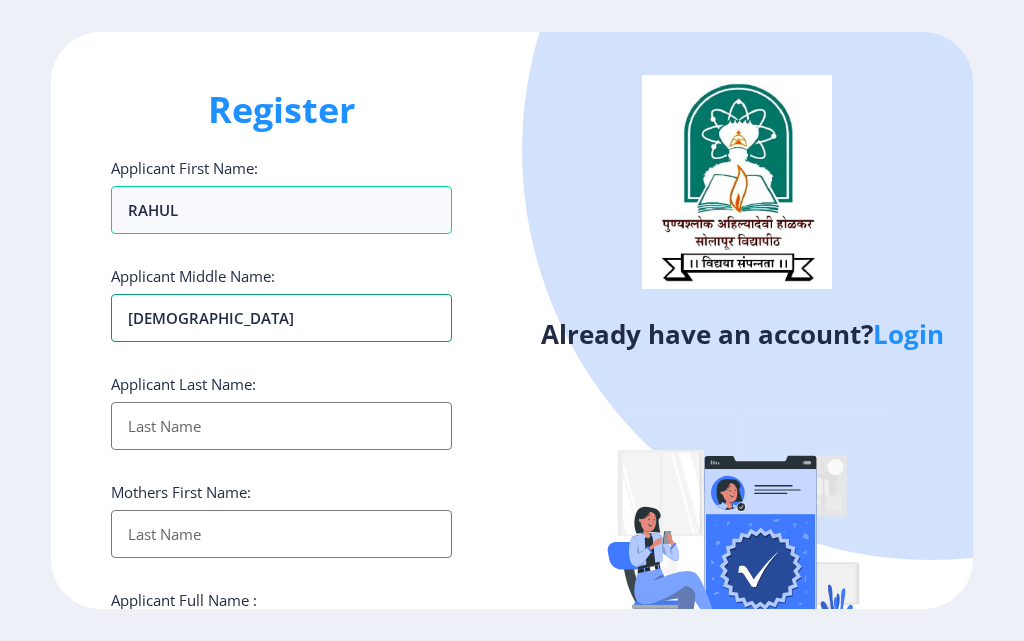 type on "[DEMOGRAPHIC_DATA]" 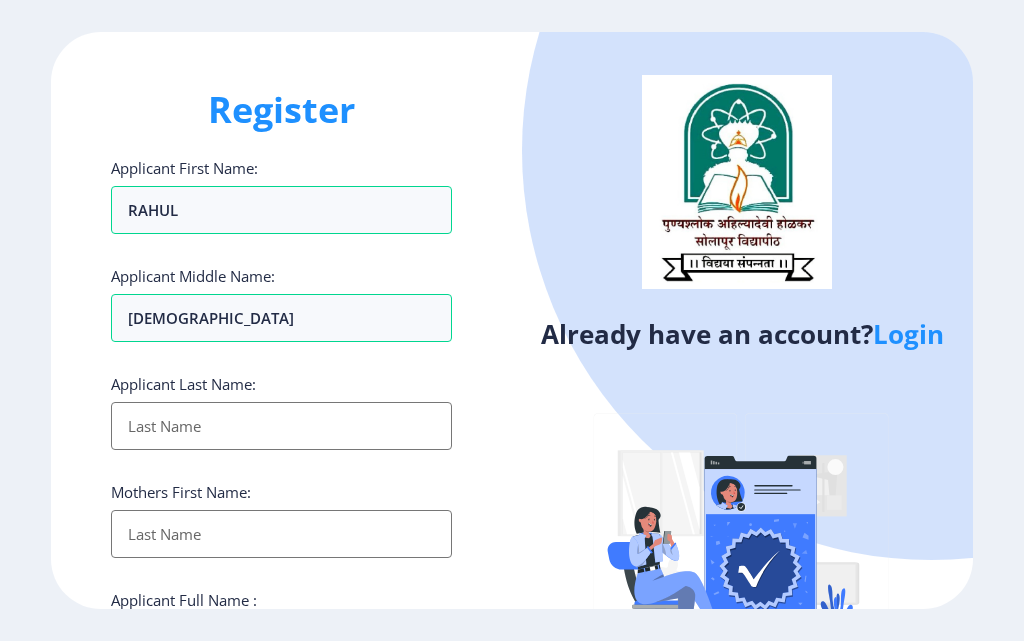 click on "Applicant First Name:" at bounding box center [281, 426] 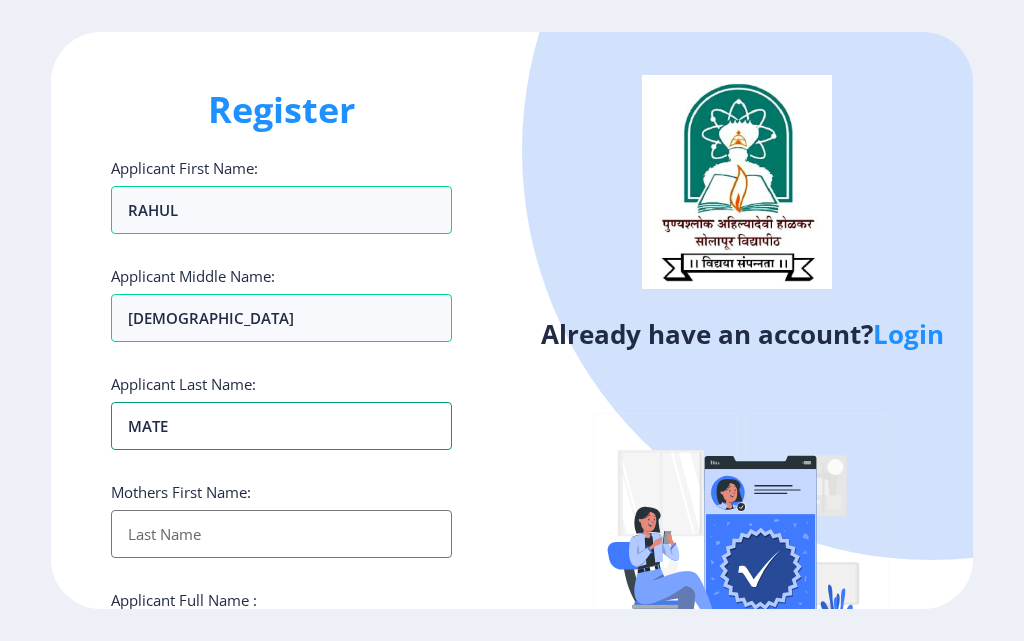 type on "MATE" 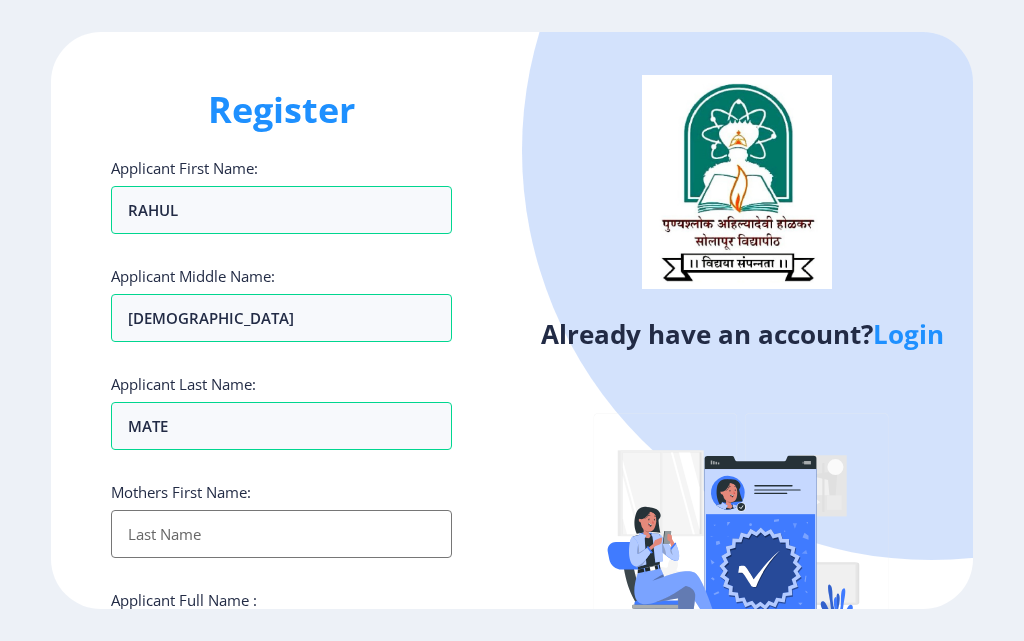 click on "Applicant First Name:" at bounding box center [281, 534] 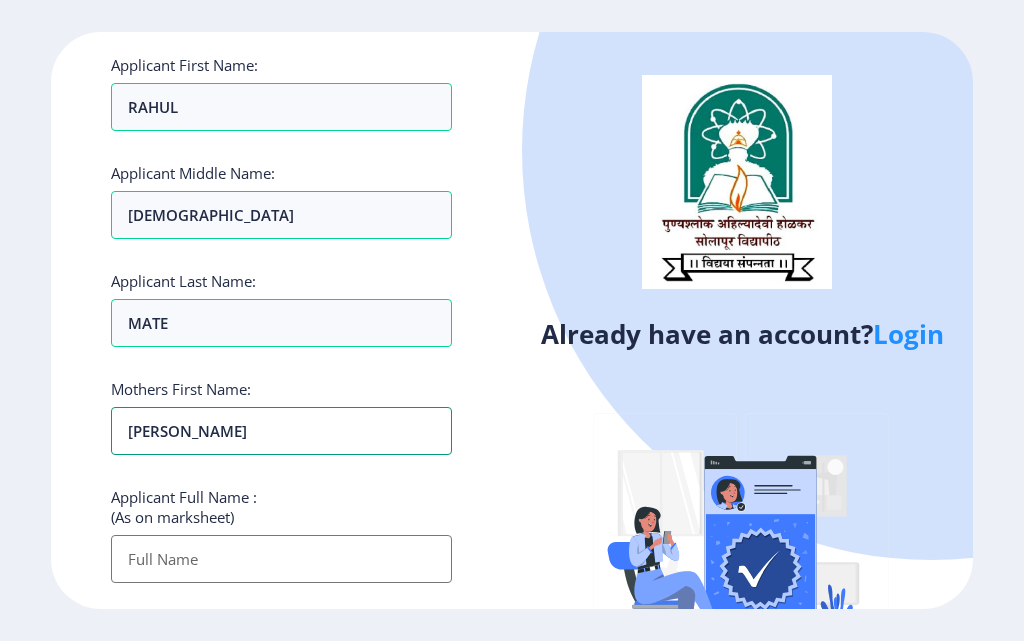 scroll, scrollTop: 200, scrollLeft: 0, axis: vertical 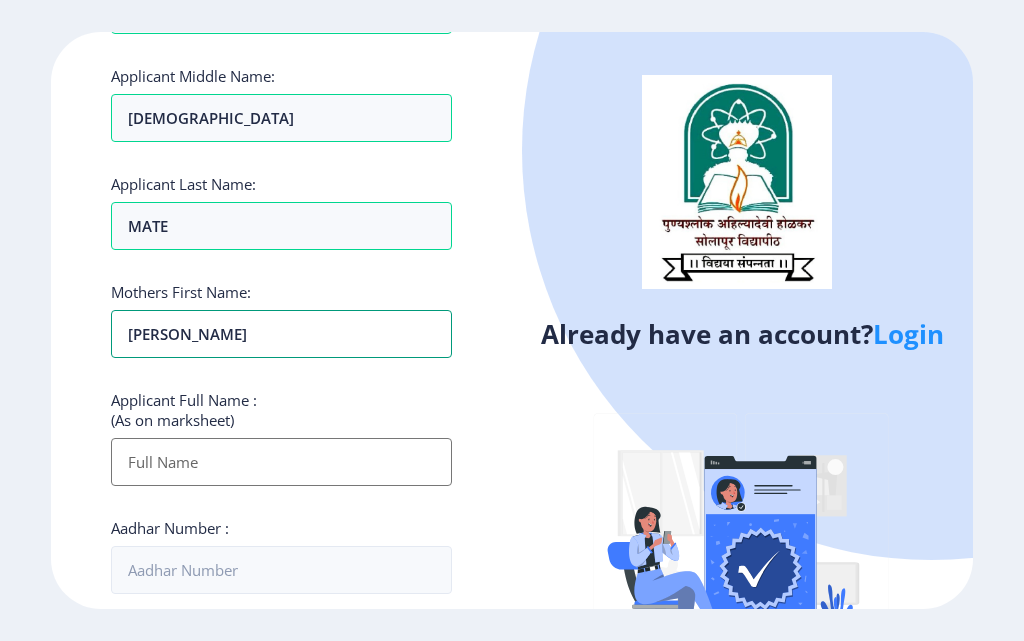 type on "[PERSON_NAME]" 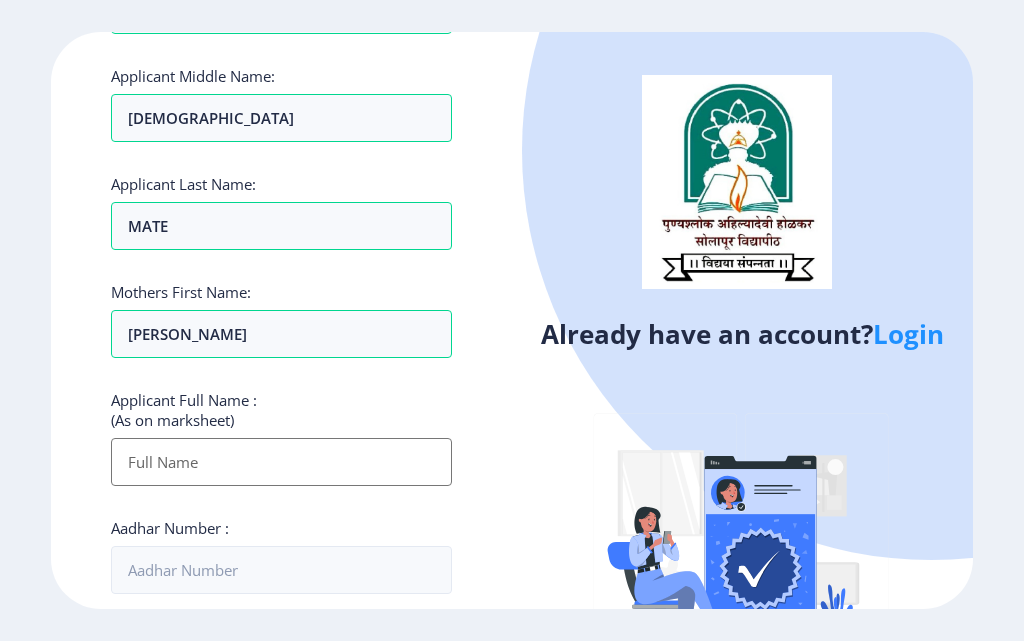 click on "Applicant First Name:" at bounding box center (281, 462) 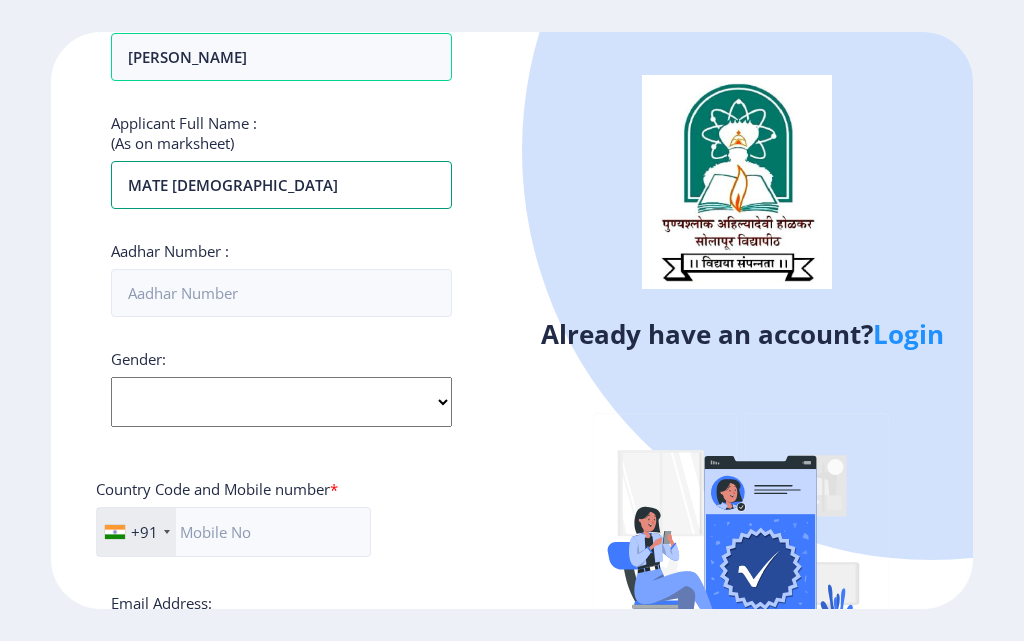 scroll, scrollTop: 500, scrollLeft: 0, axis: vertical 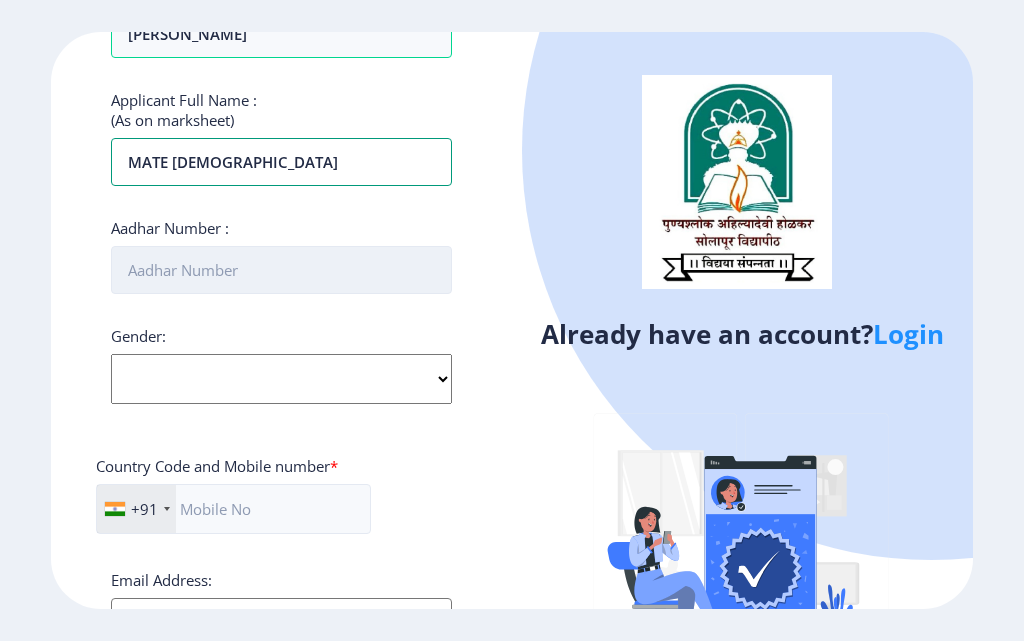 type on "MATE [DEMOGRAPHIC_DATA]" 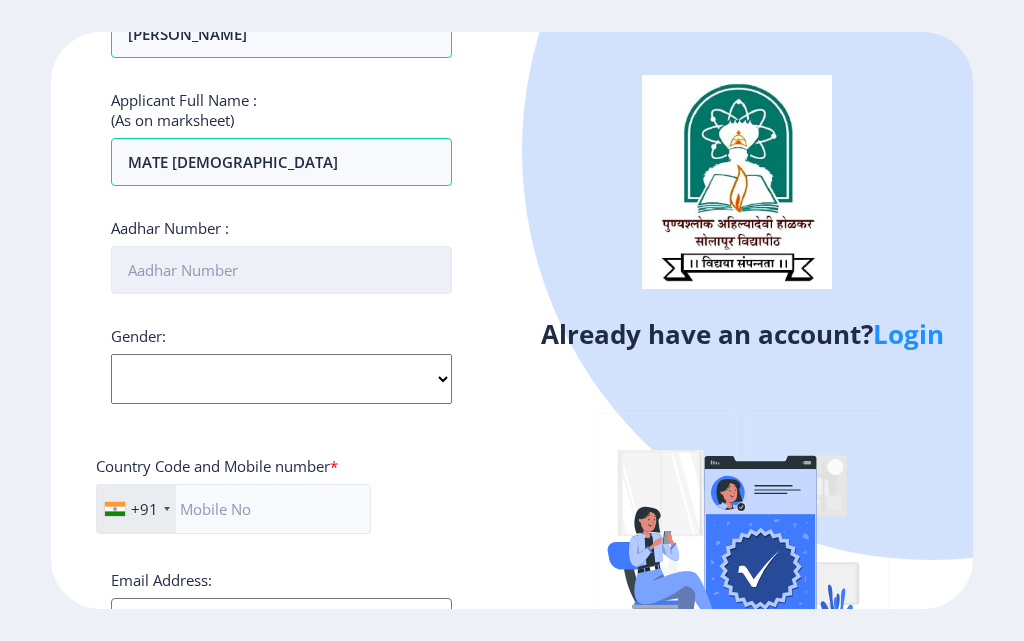 click on "Aadhar Number :" at bounding box center [281, 270] 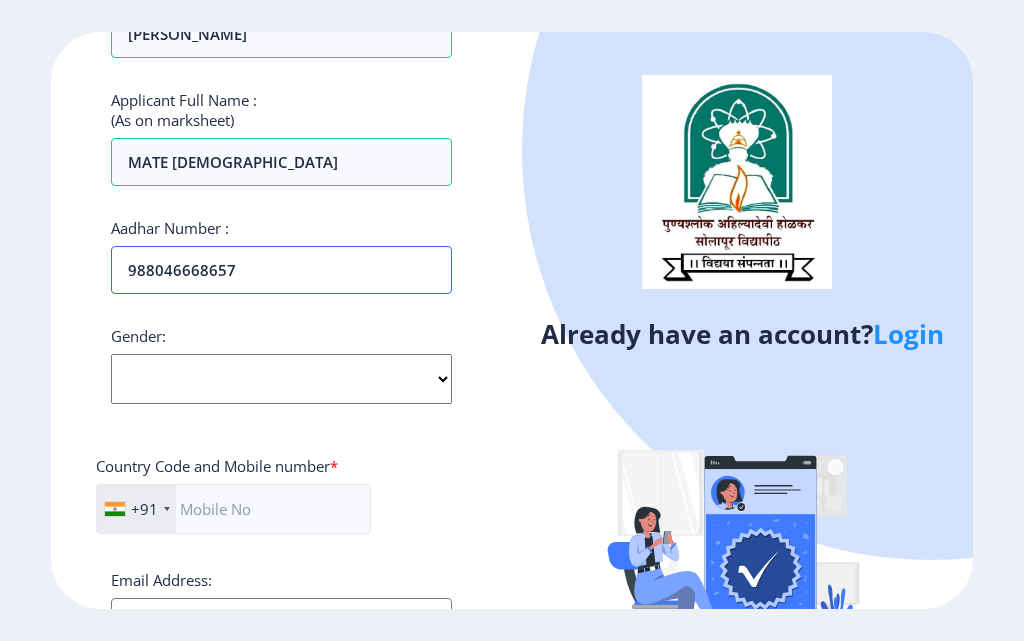 type on "988046668657" 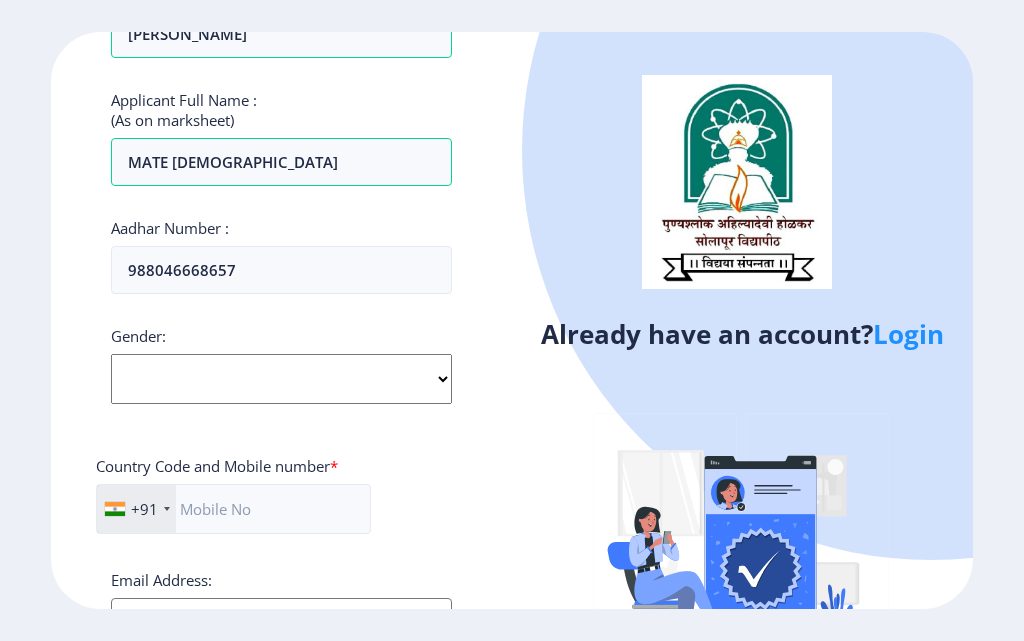 click on "Select Gender [DEMOGRAPHIC_DATA] [DEMOGRAPHIC_DATA] Other" 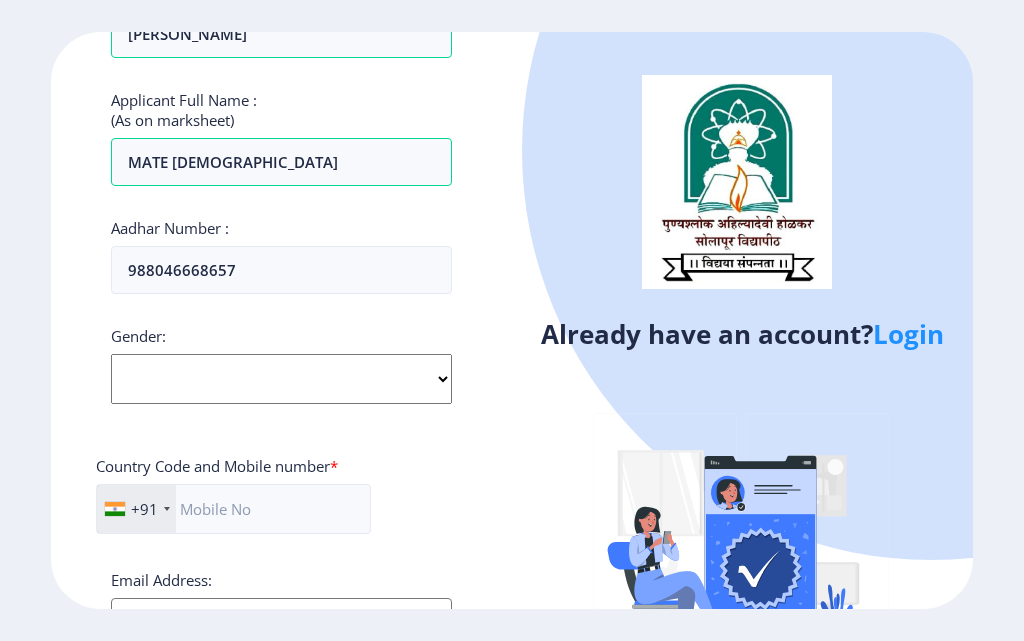 select on "[DEMOGRAPHIC_DATA]" 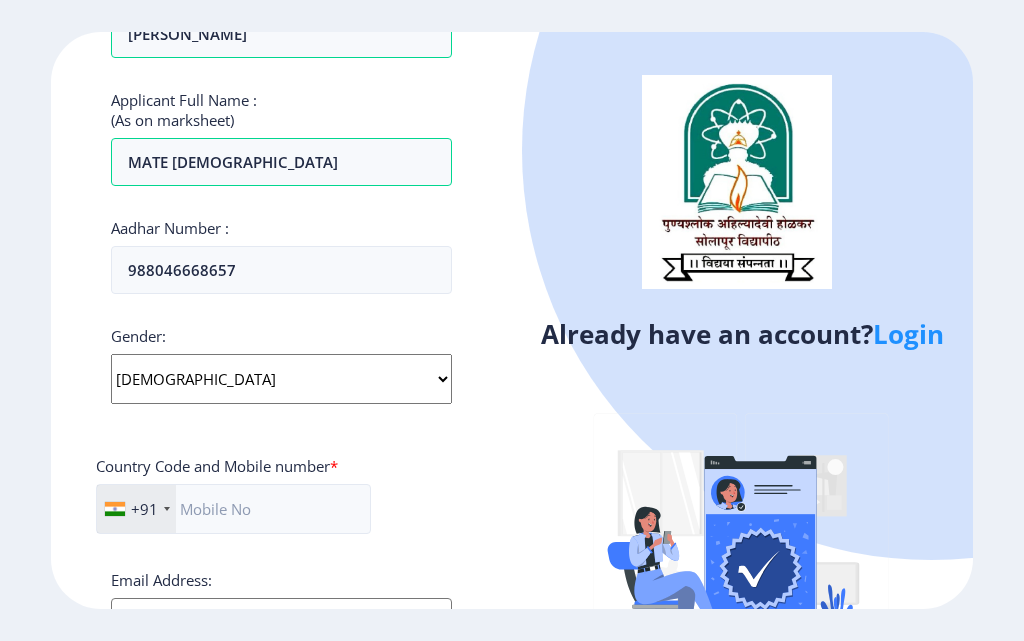 click on "Select Gender [DEMOGRAPHIC_DATA] [DEMOGRAPHIC_DATA] Other" 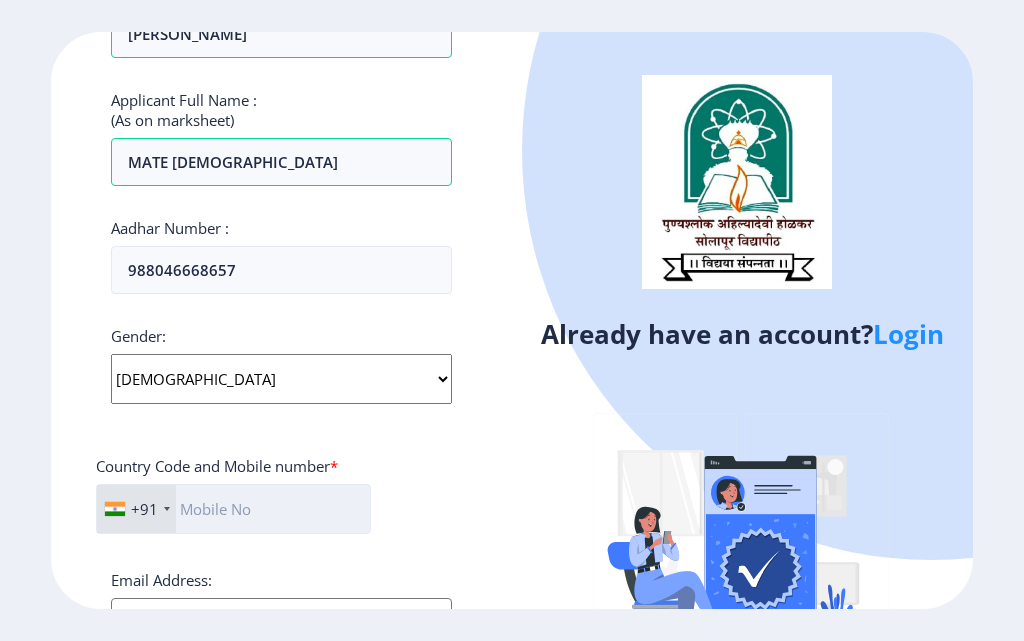 click 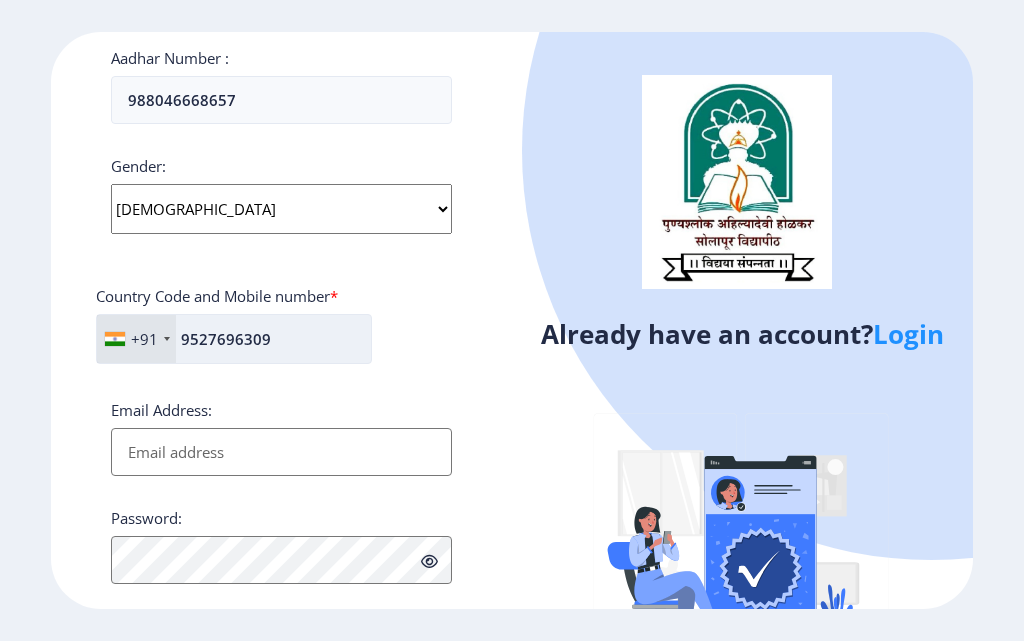 scroll, scrollTop: 700, scrollLeft: 0, axis: vertical 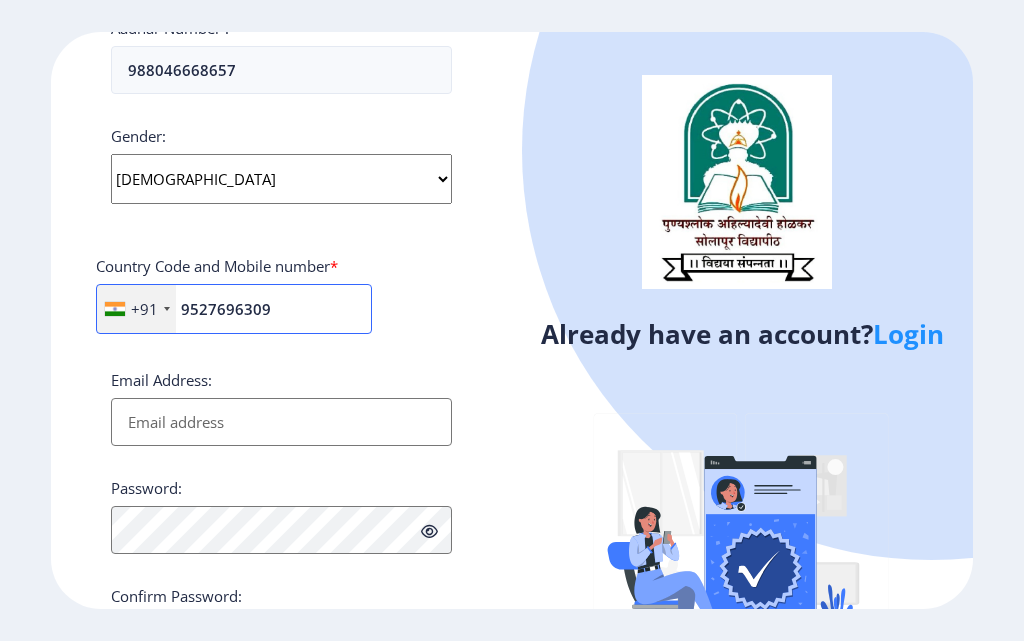 type on "9527696309" 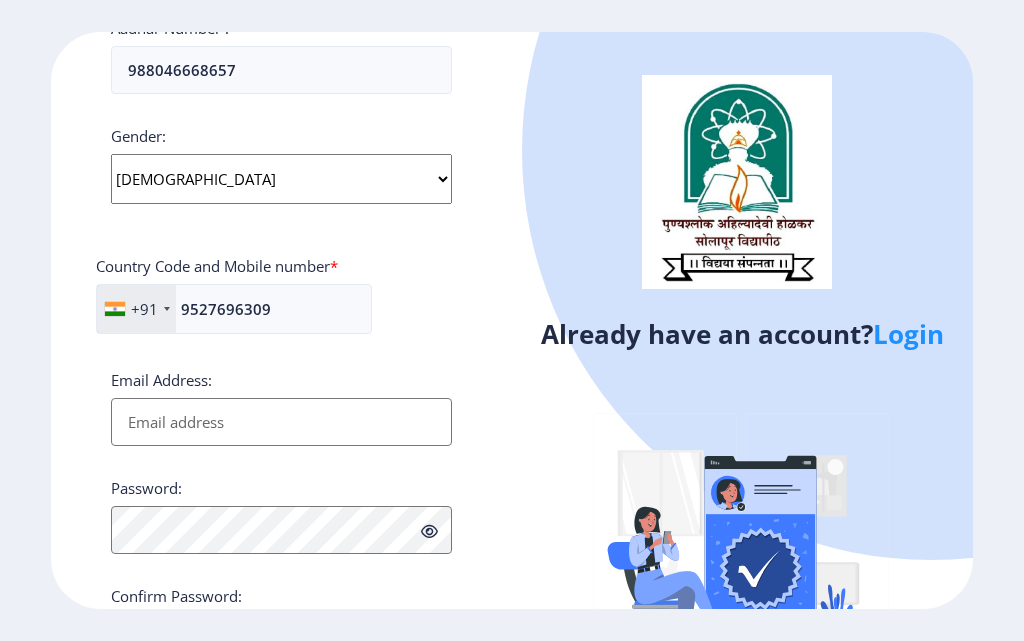 click on "Email Address:" at bounding box center (281, 422) 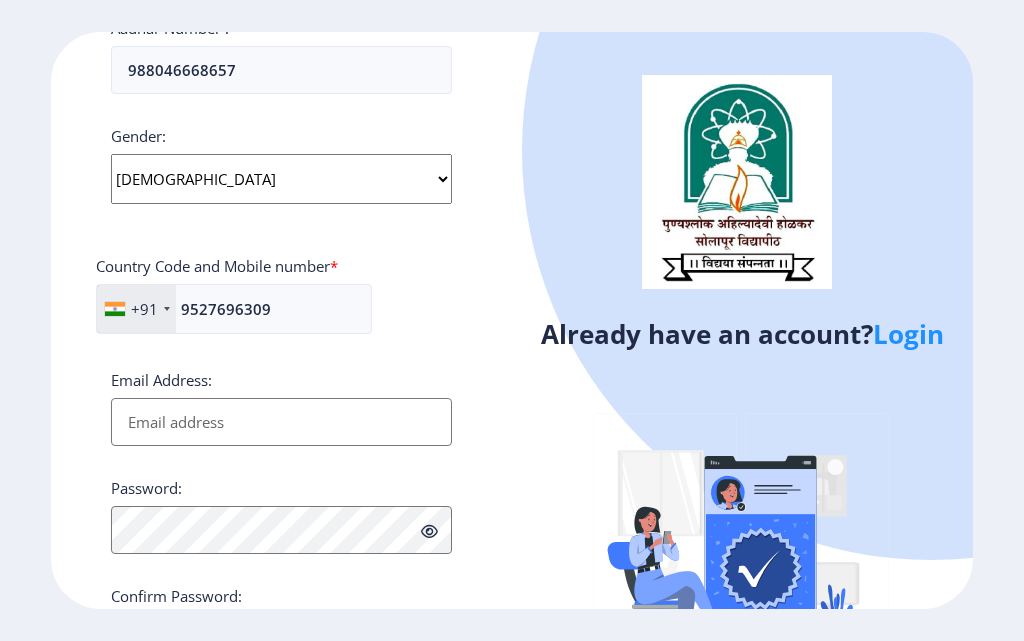 type on "[EMAIL_ADDRESS][DOMAIN_NAME]" 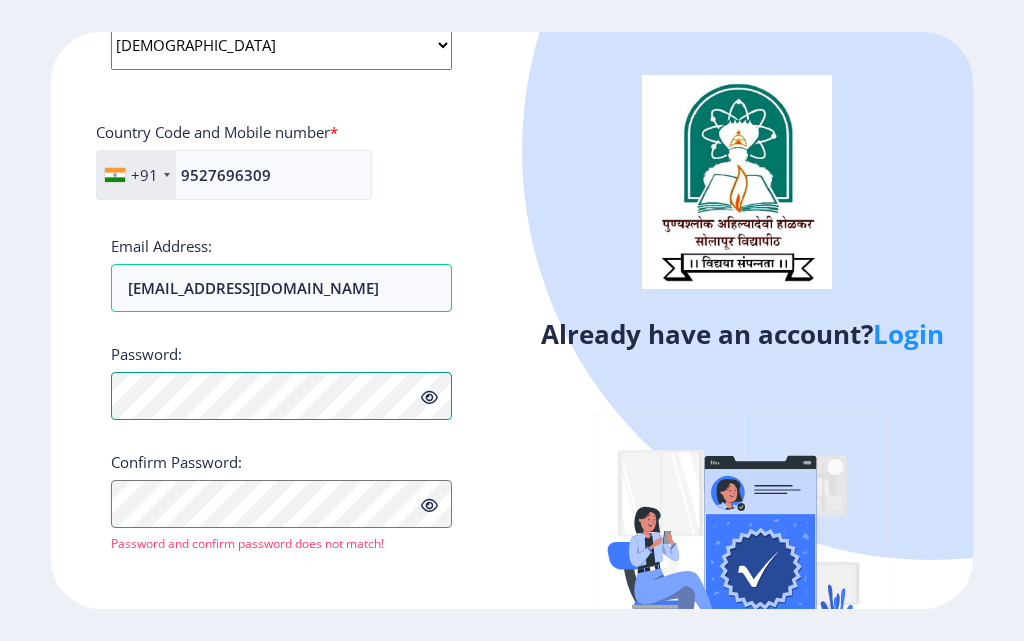 scroll, scrollTop: 839, scrollLeft: 0, axis: vertical 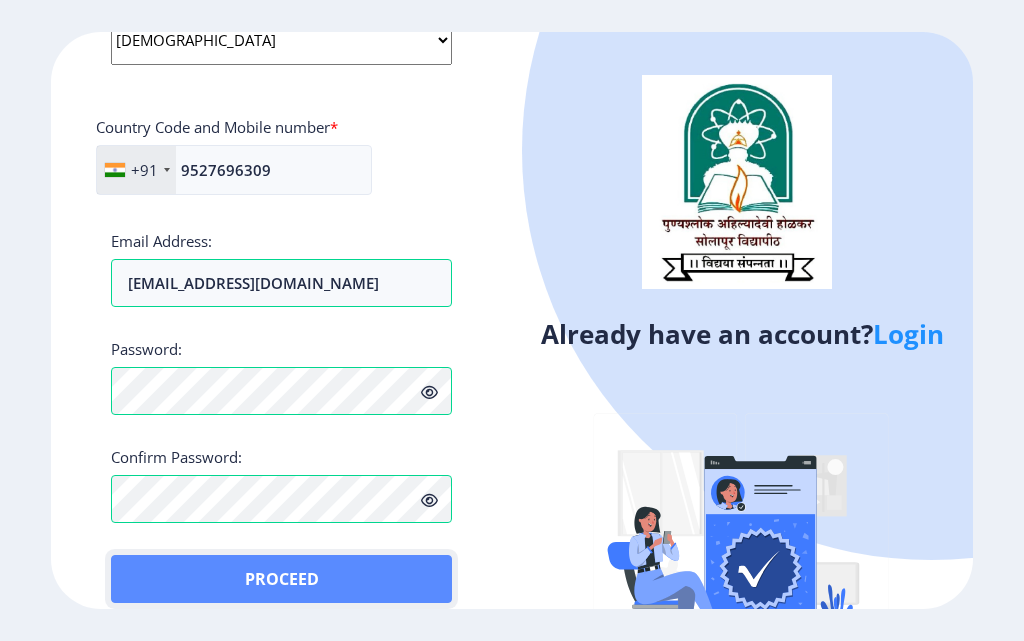 click on "Proceed" 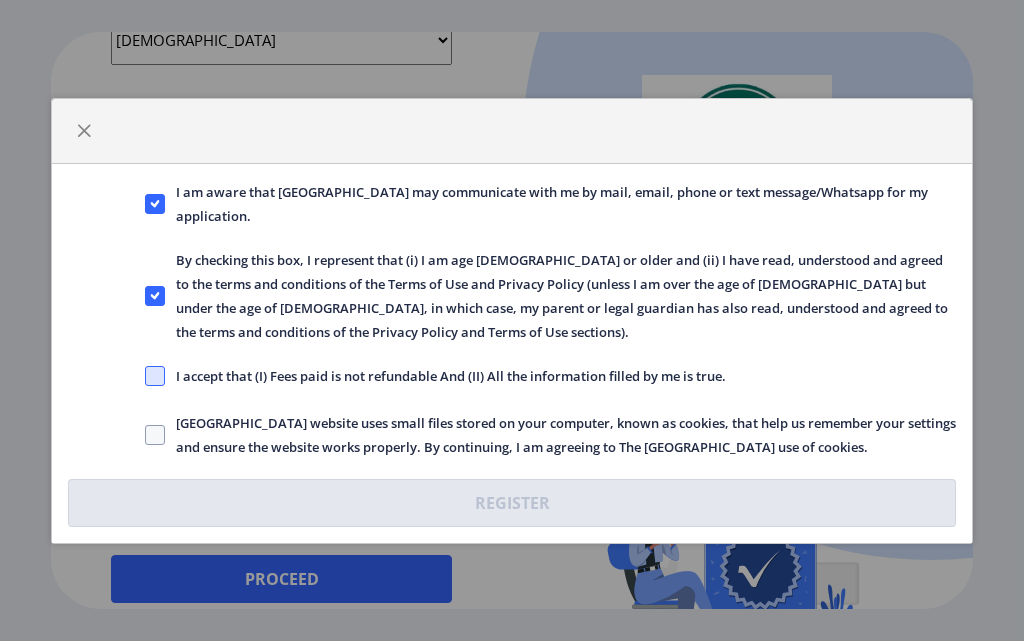 click 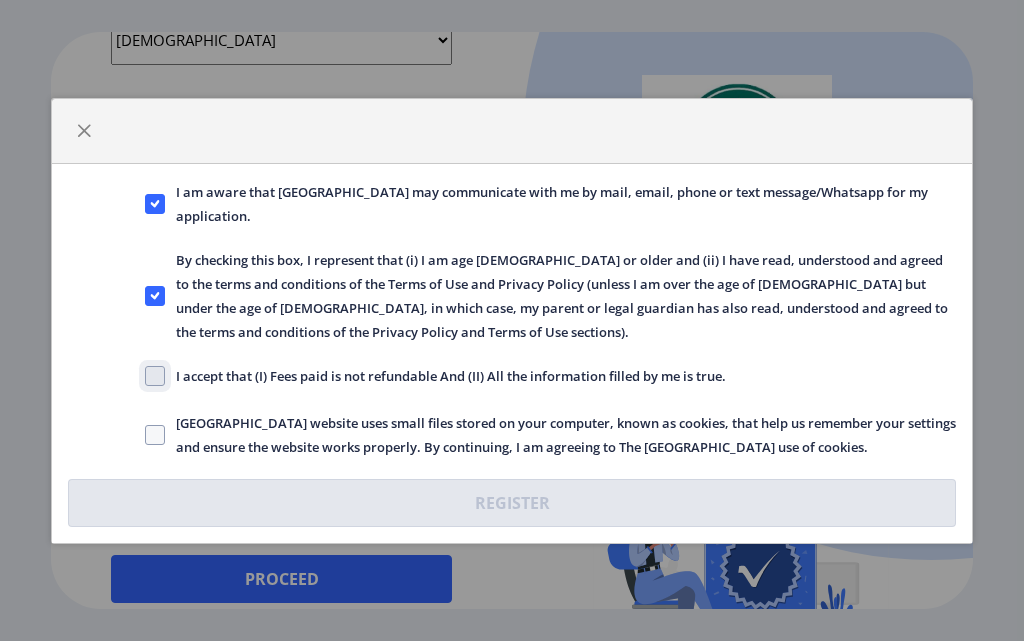 checkbox on "true" 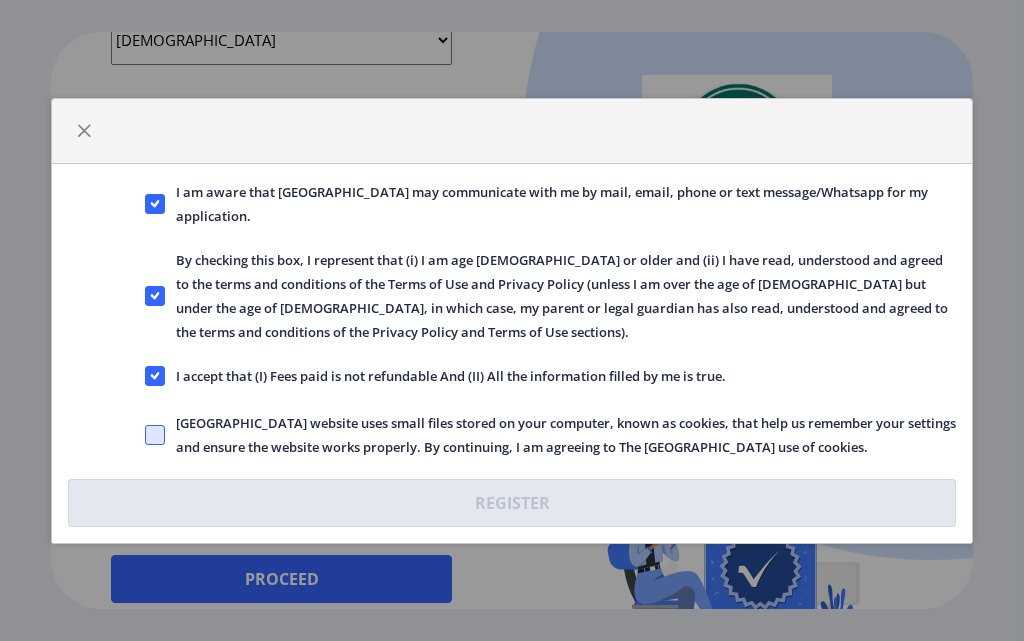 click 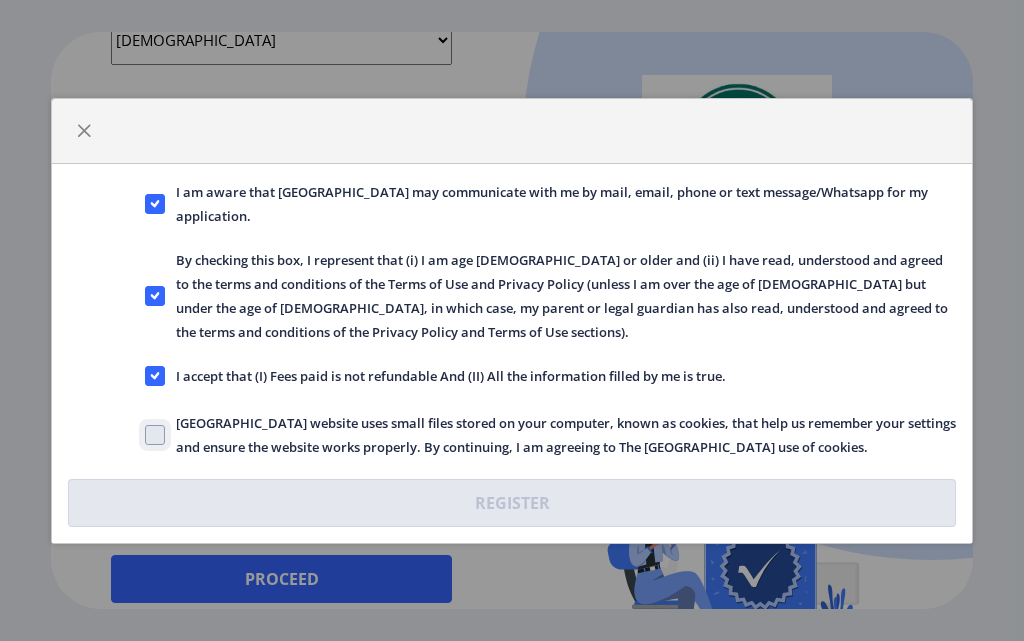 click on "[GEOGRAPHIC_DATA] website uses small files stored on your computer, known as cookies, that help us remember your settings and ensure the website works properly. By continuing, I am agreeing to The [GEOGRAPHIC_DATA] use of cookies." 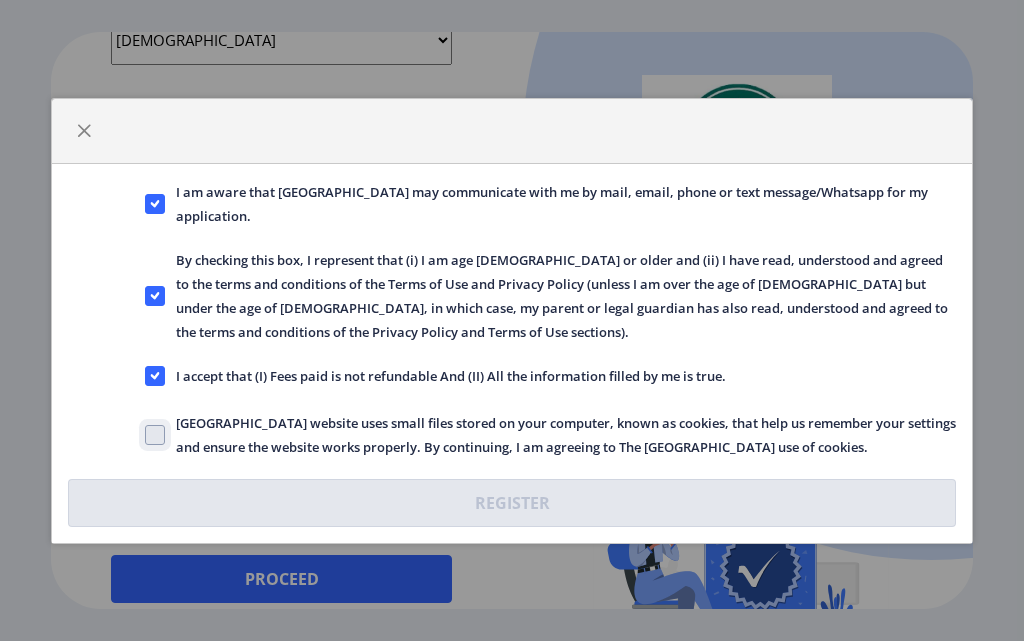 checkbox on "true" 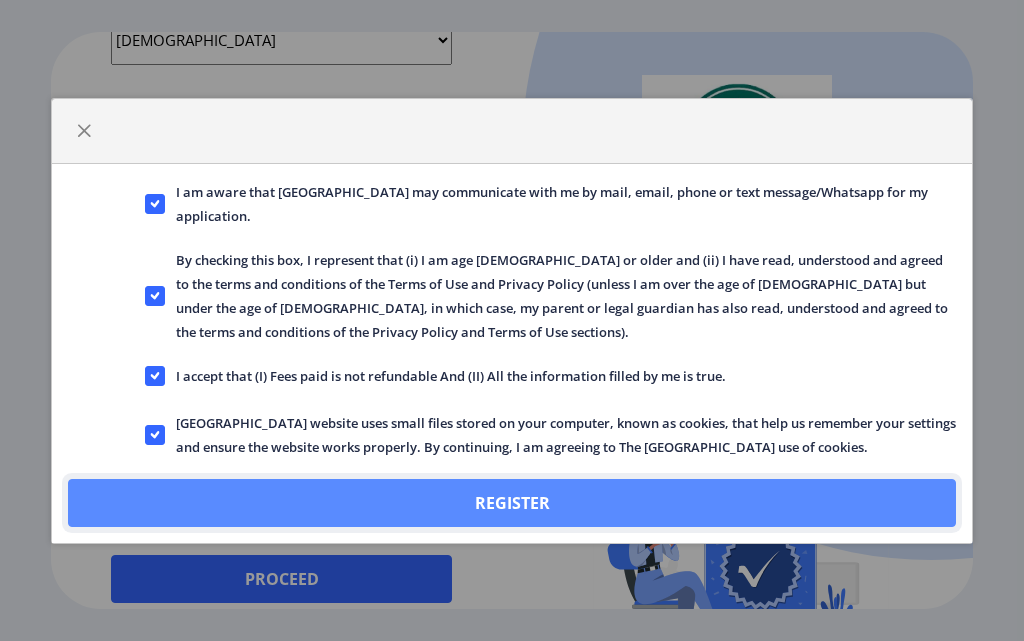 click on "Register" 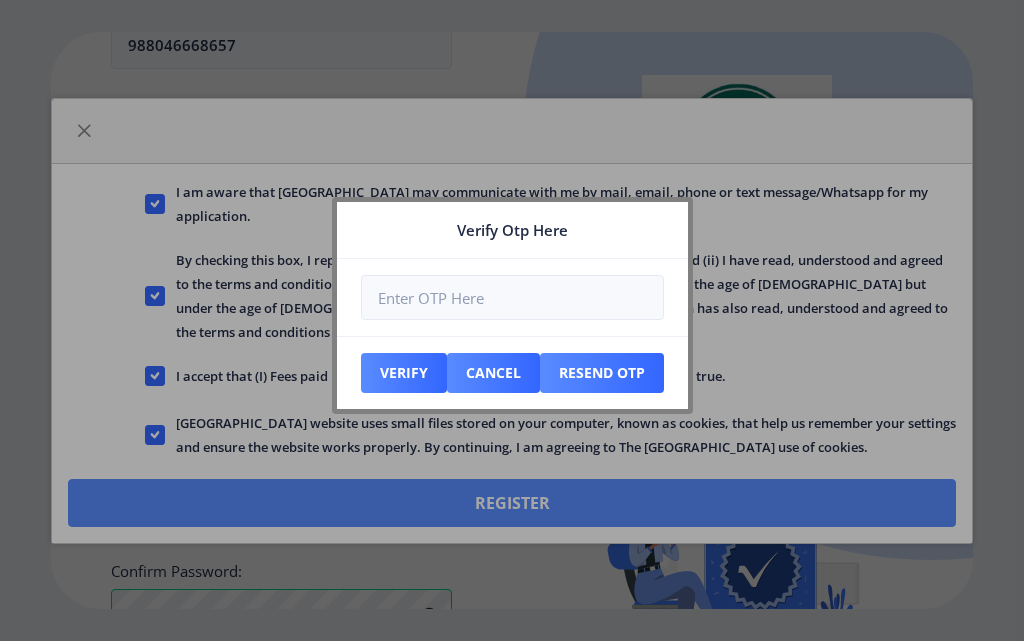 scroll, scrollTop: 953, scrollLeft: 0, axis: vertical 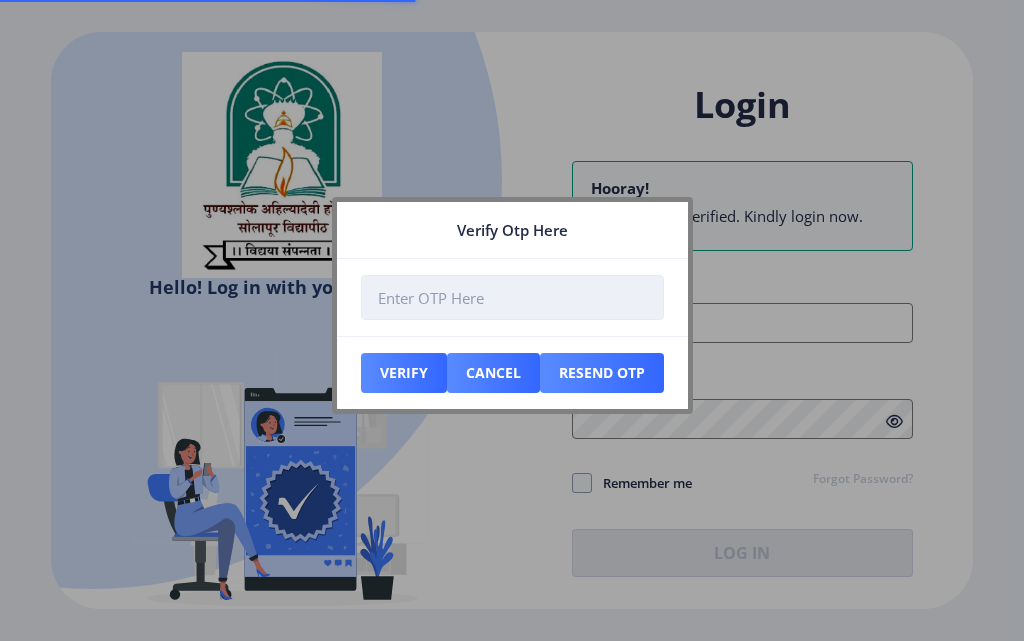 type on "[EMAIL_ADDRESS][DOMAIN_NAME]" 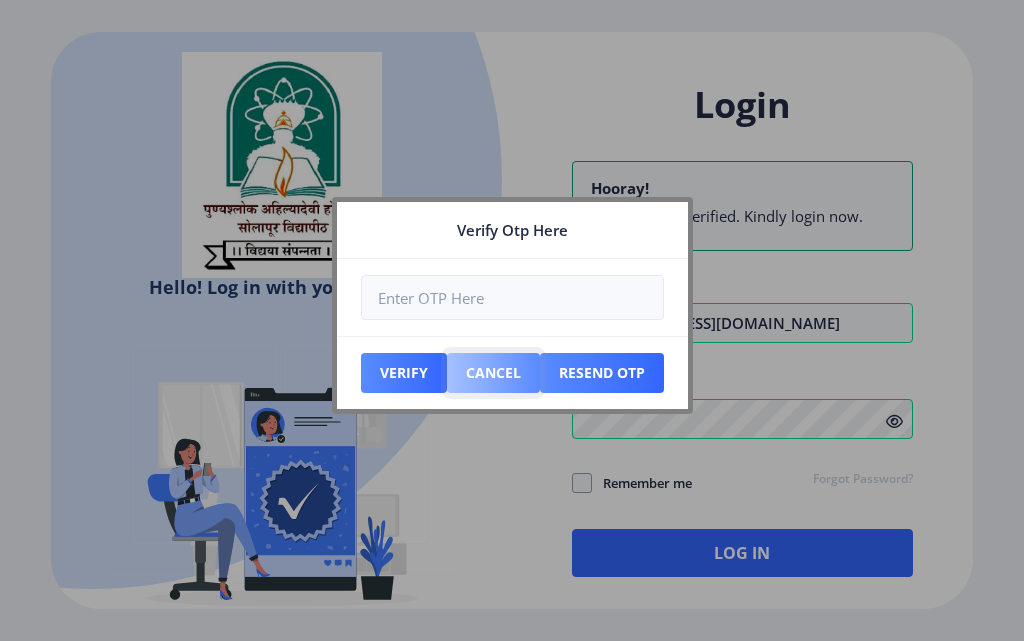 click on "Cancel" at bounding box center (404, 373) 